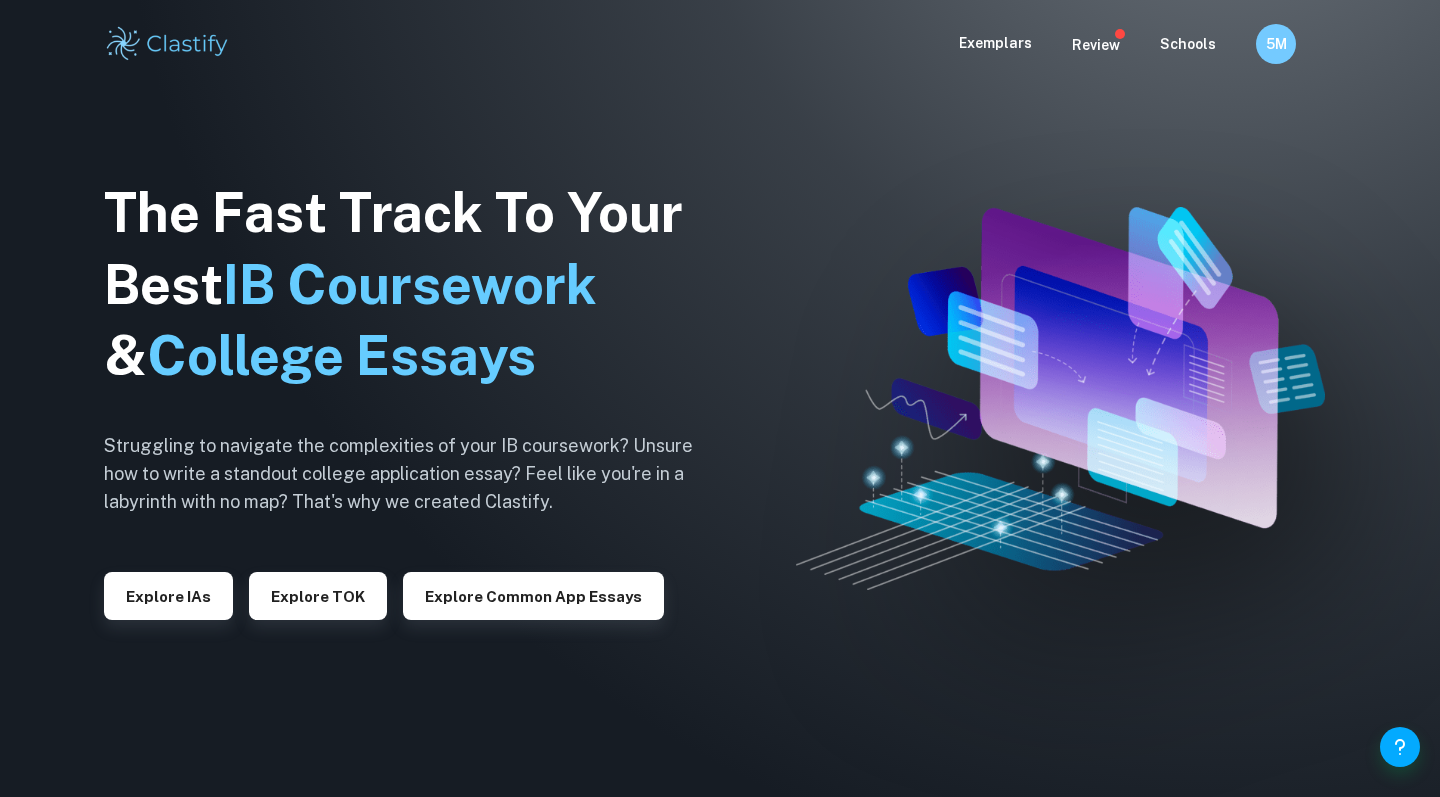 scroll, scrollTop: 0, scrollLeft: 0, axis: both 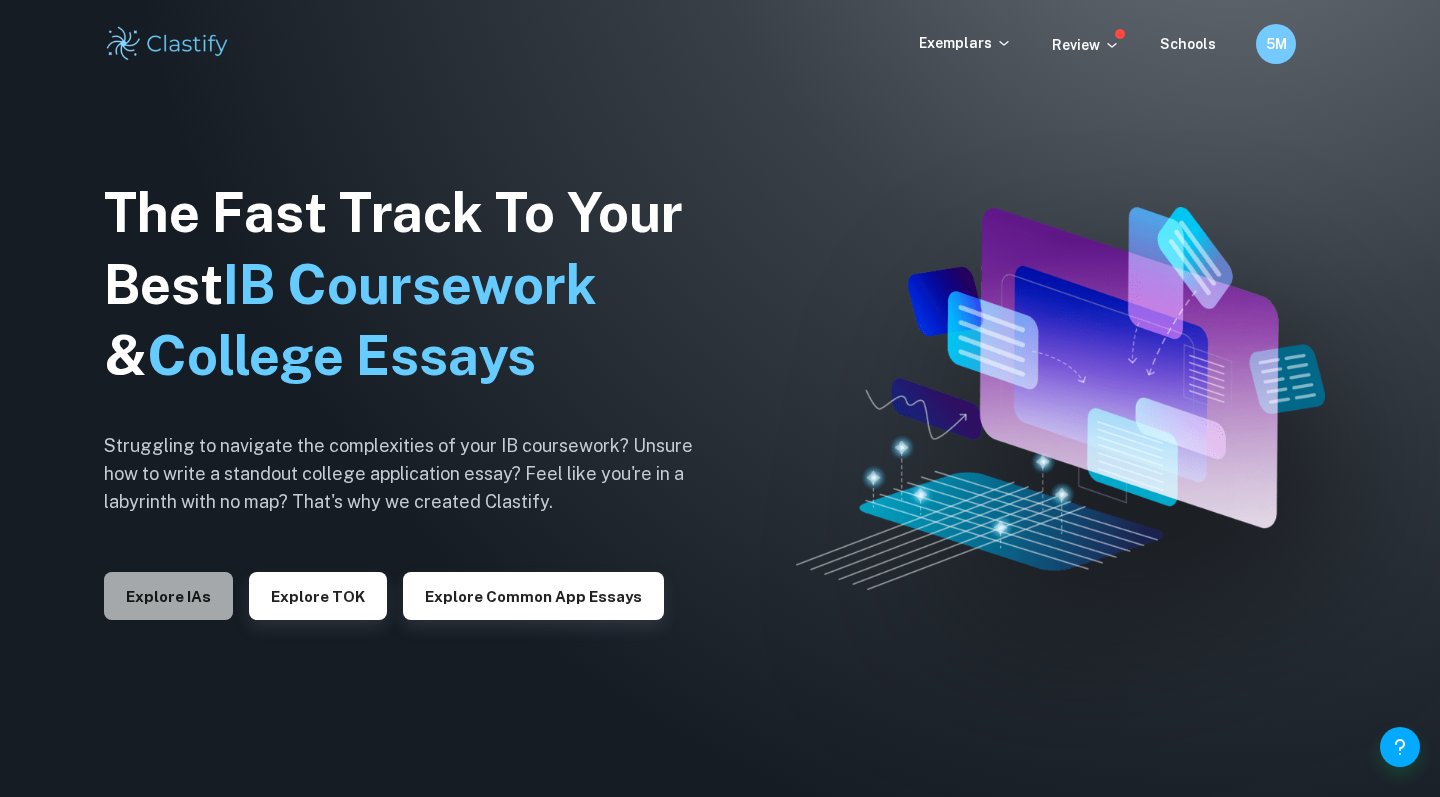 click on "Explore IAs" at bounding box center [168, 596] 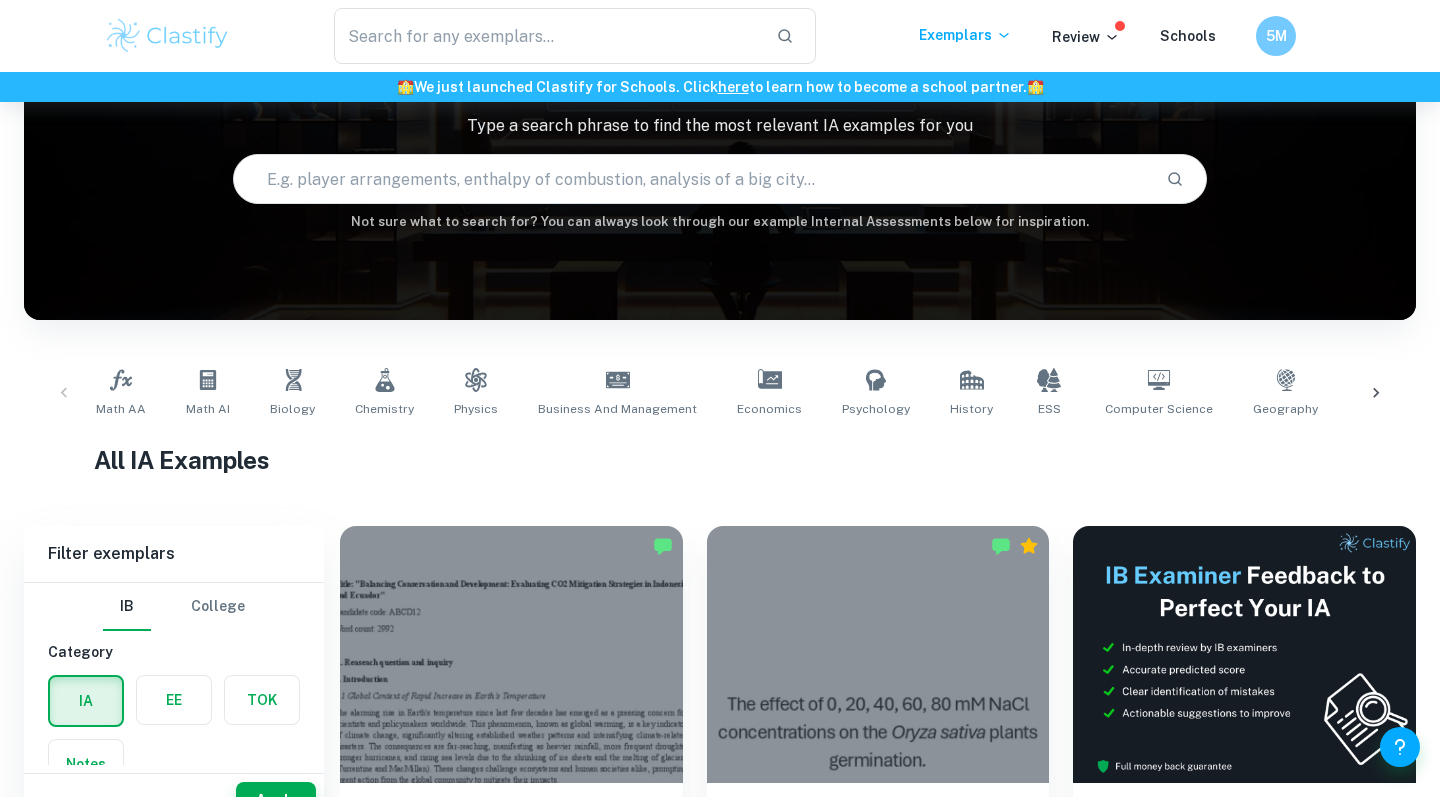 scroll, scrollTop: 274, scrollLeft: 0, axis: vertical 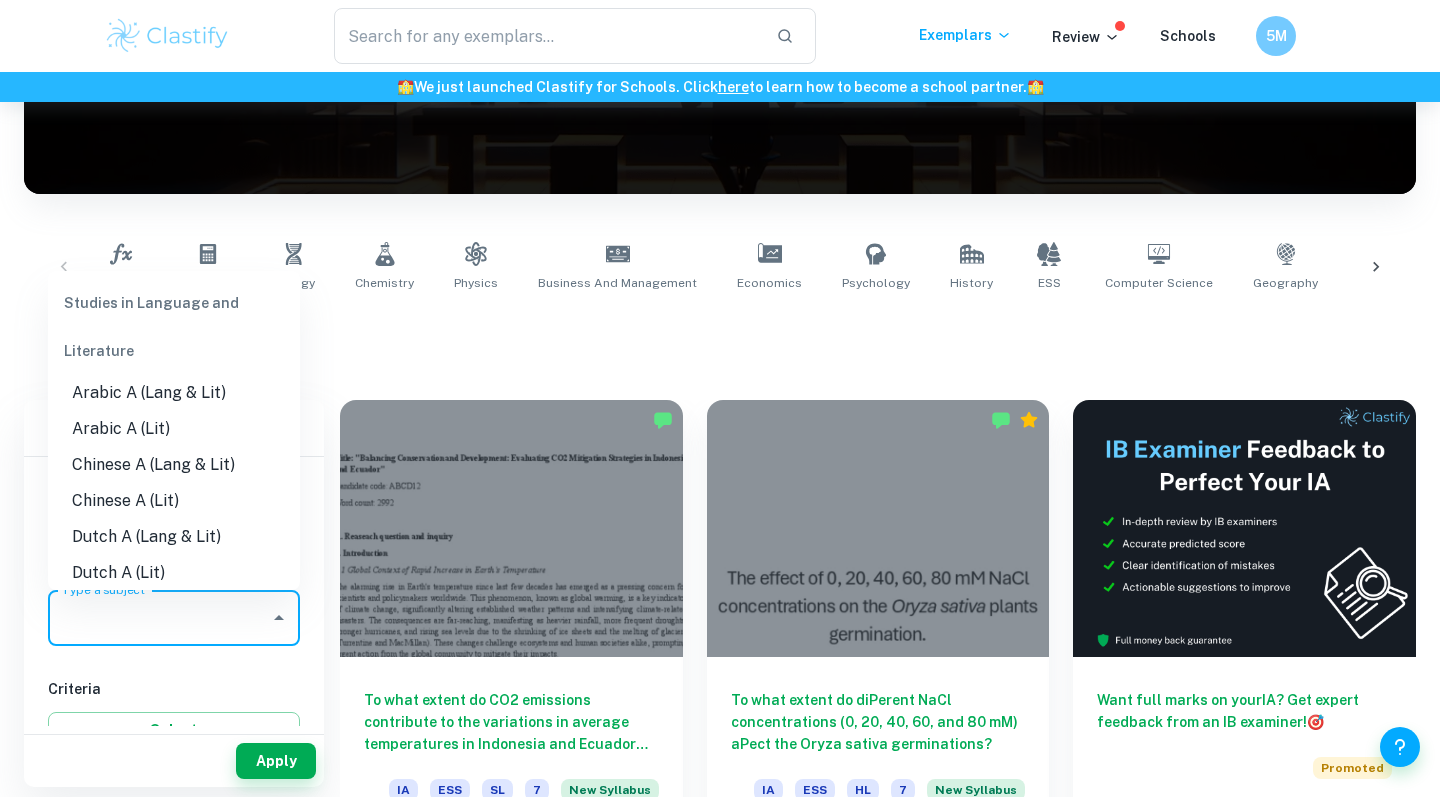 click on "Type a subject" at bounding box center (159, 618) 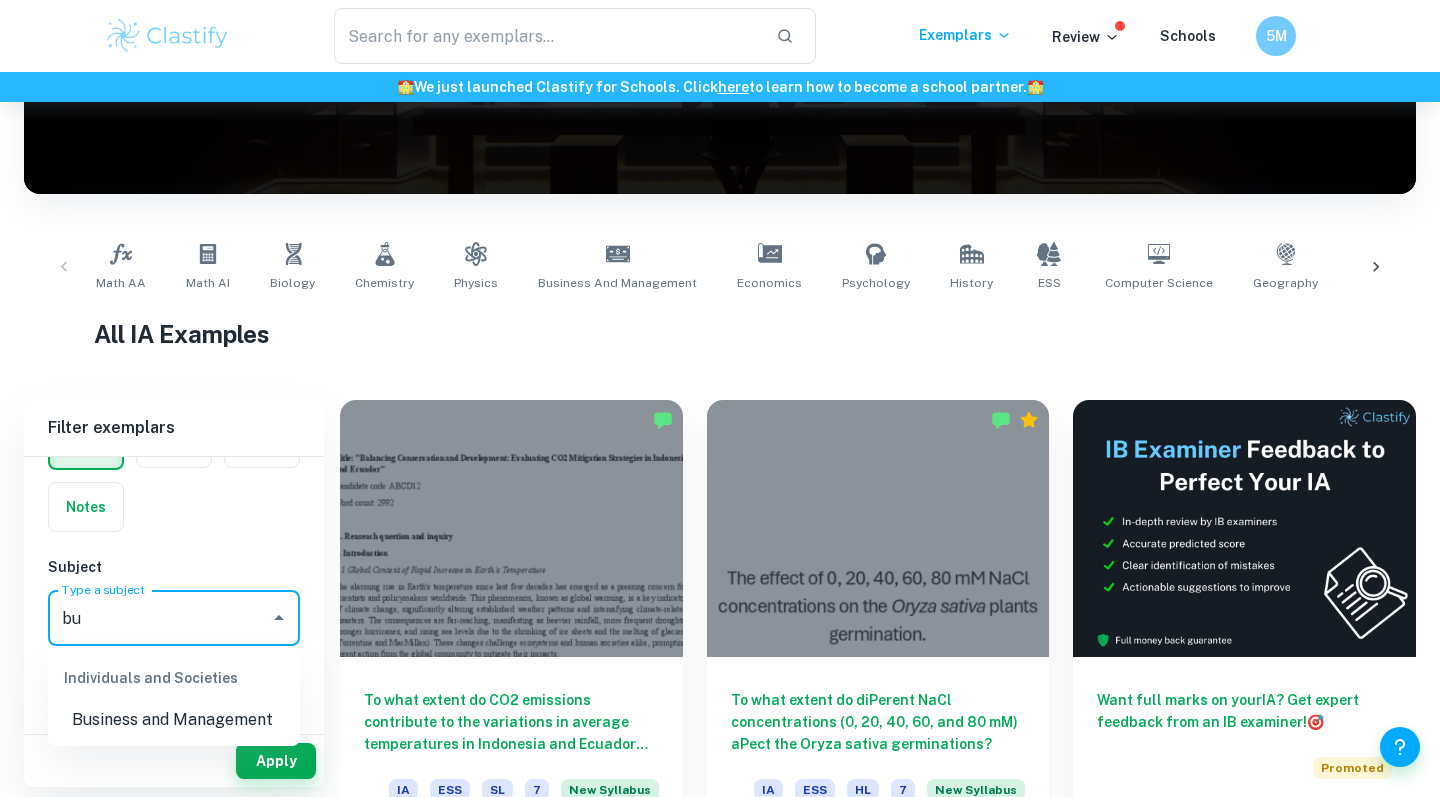 click on "Business and Management" at bounding box center [174, 720] 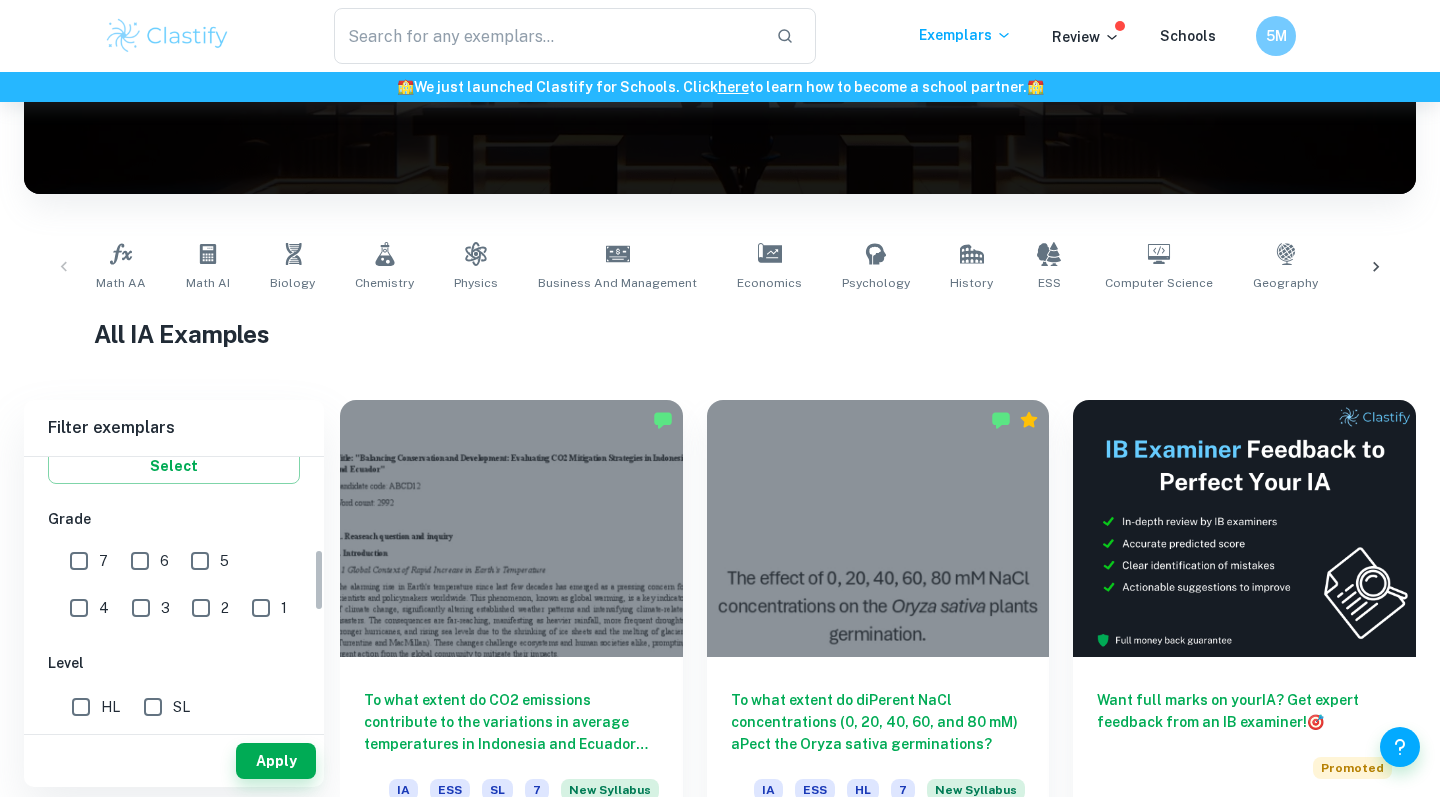 scroll, scrollTop: 436, scrollLeft: 0, axis: vertical 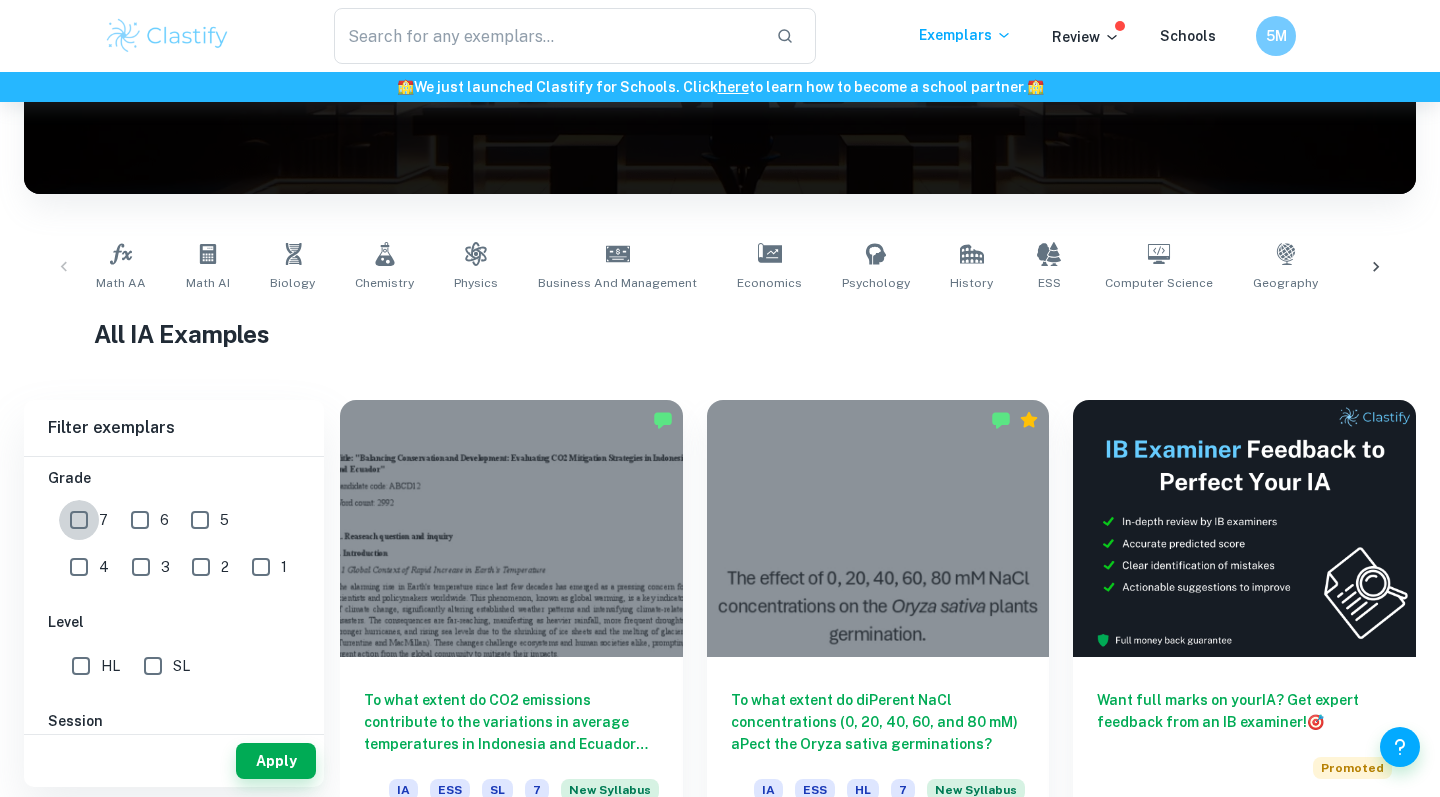 click on "7" at bounding box center [79, 520] 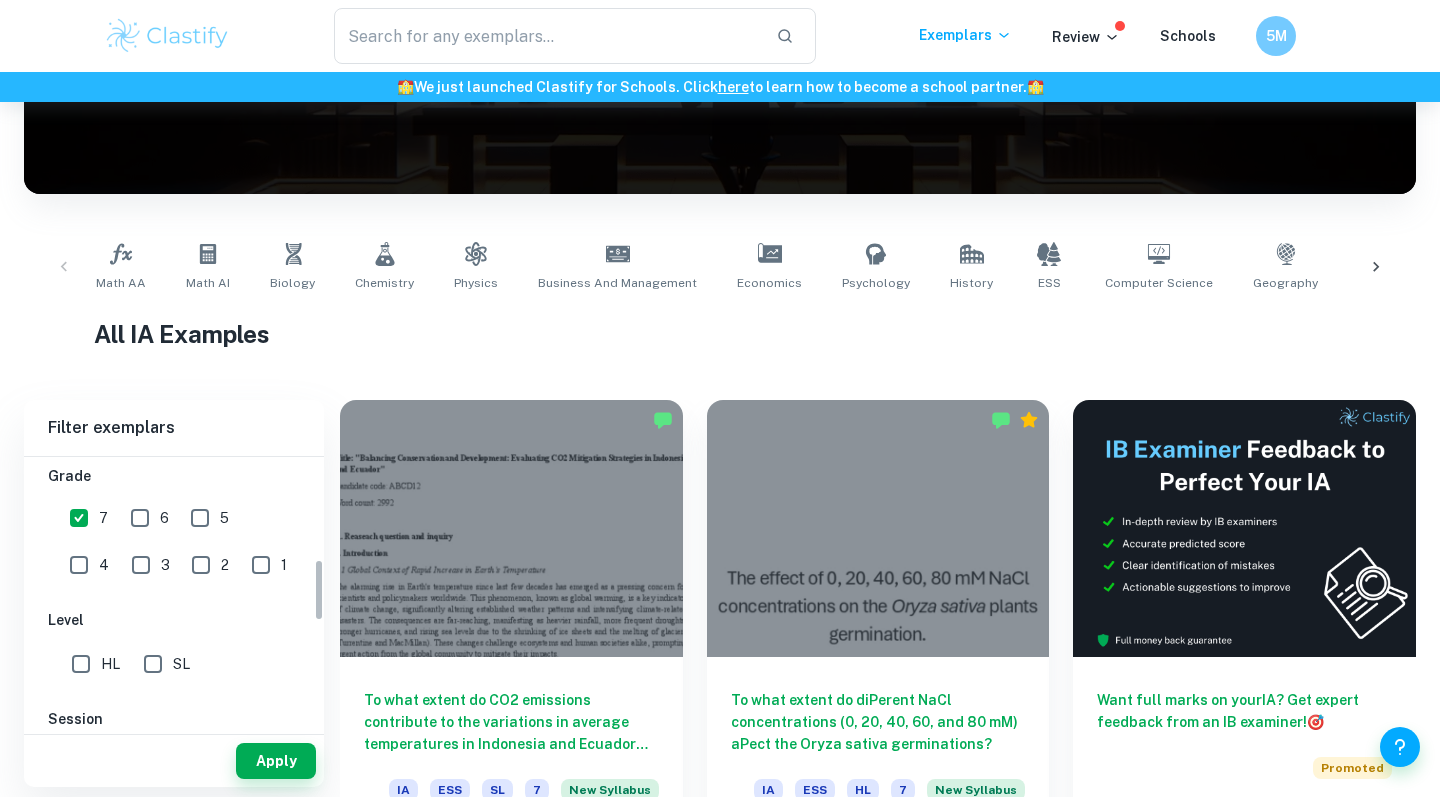 scroll, scrollTop: 439, scrollLeft: 0, axis: vertical 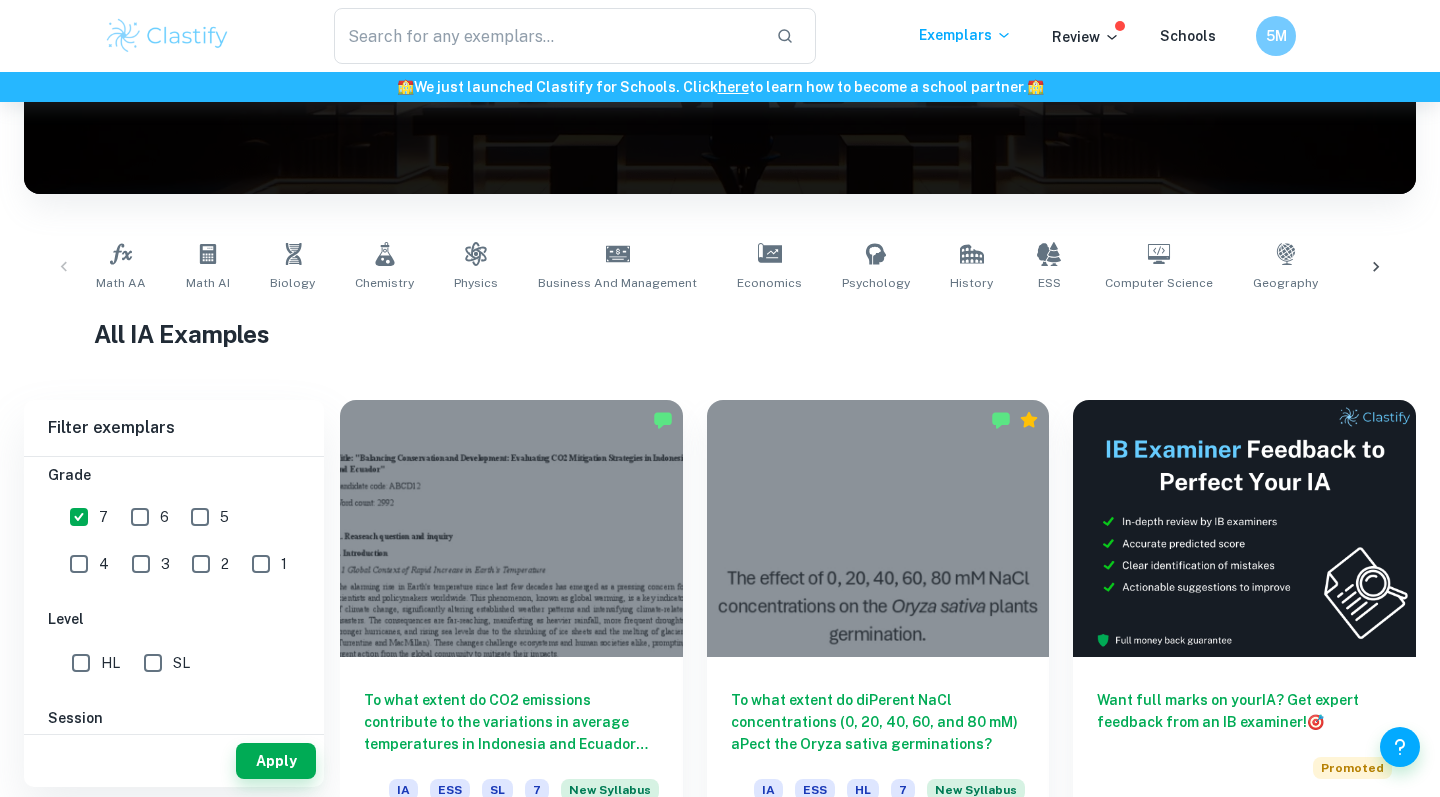 click on "HL" at bounding box center (81, 663) 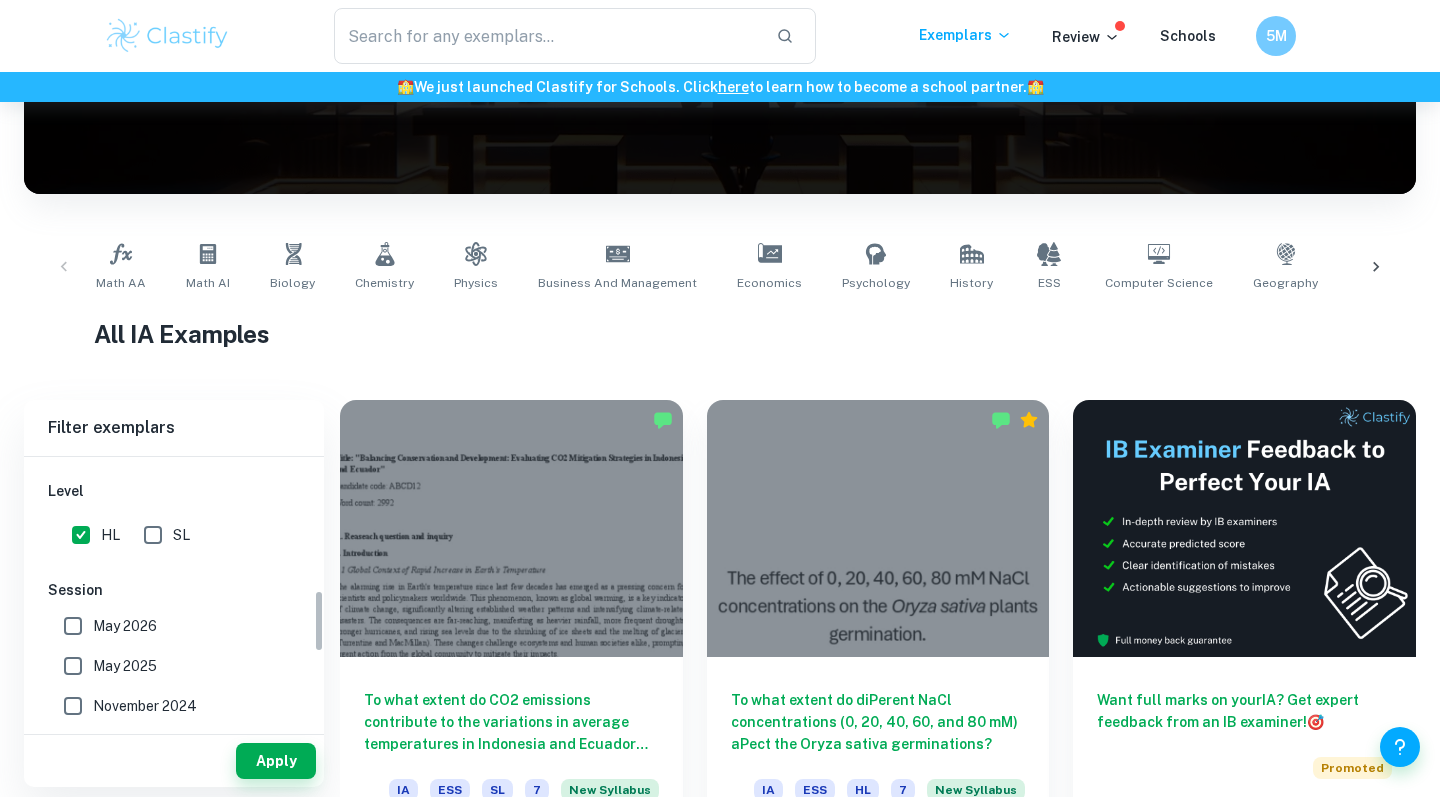scroll, scrollTop: 572, scrollLeft: 0, axis: vertical 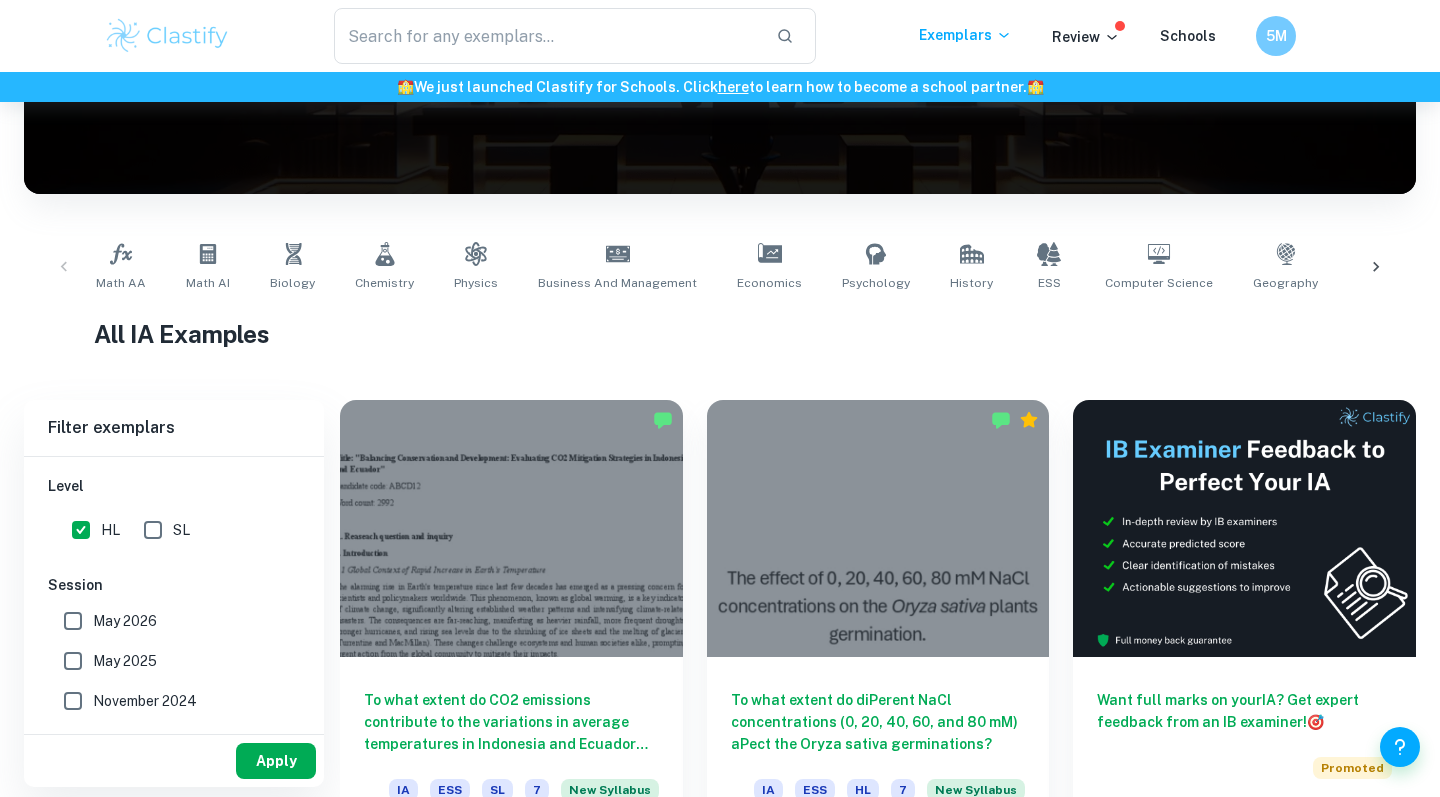 click on "Apply" at bounding box center (276, 761) 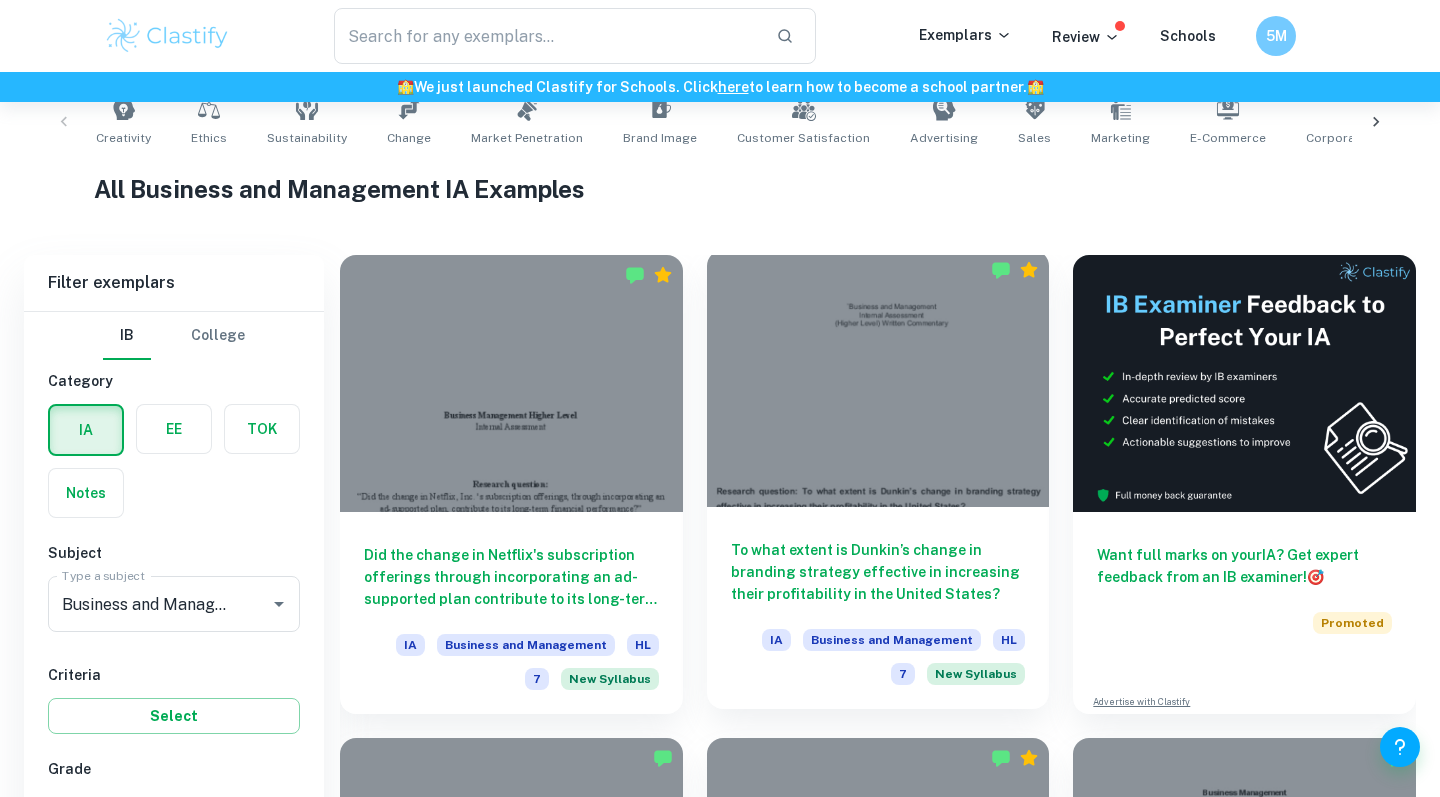 scroll, scrollTop: 587, scrollLeft: 0, axis: vertical 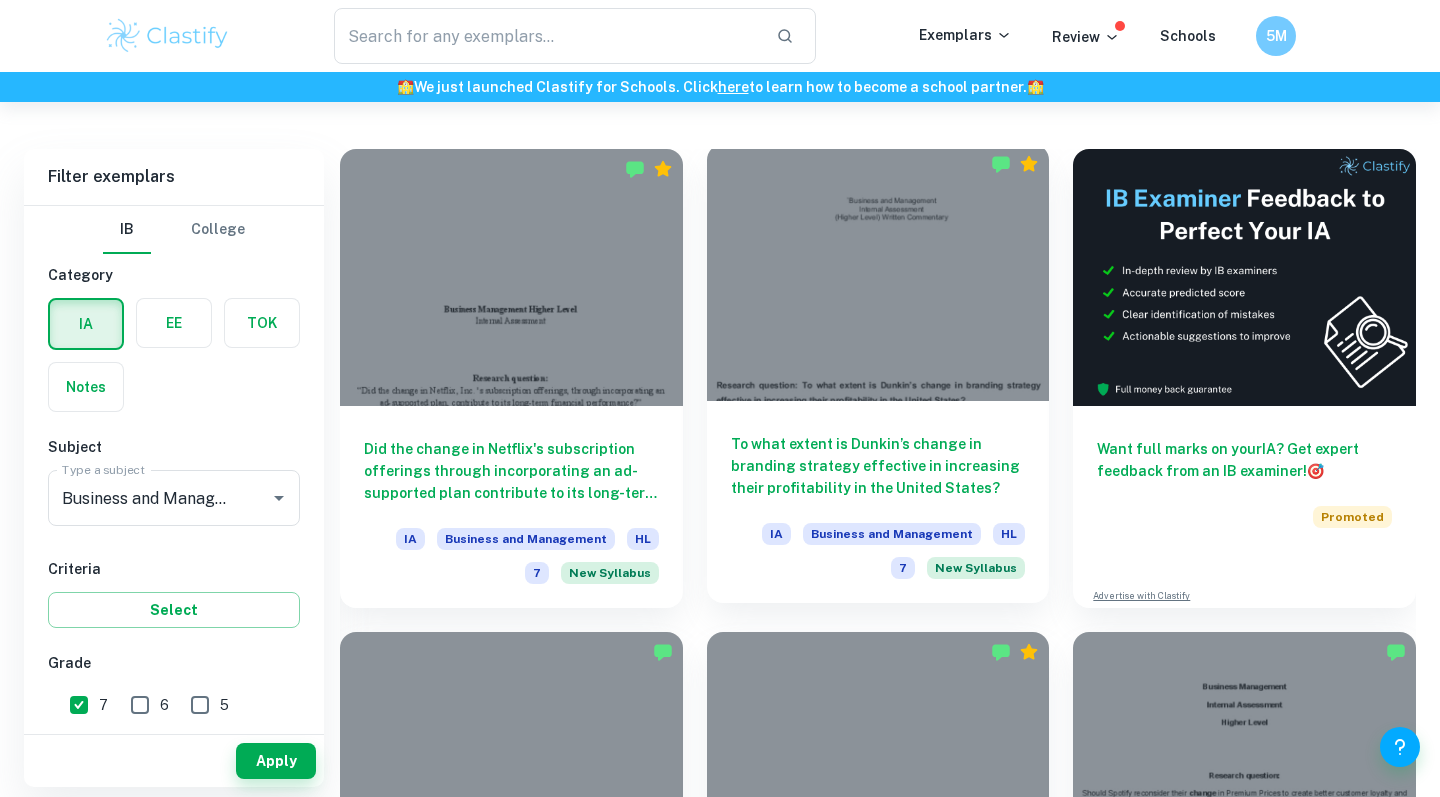 click on "To what extent is Dunkin’s change in branding strategy effective in increasing their profitability in the United States?" at bounding box center (878, 466) 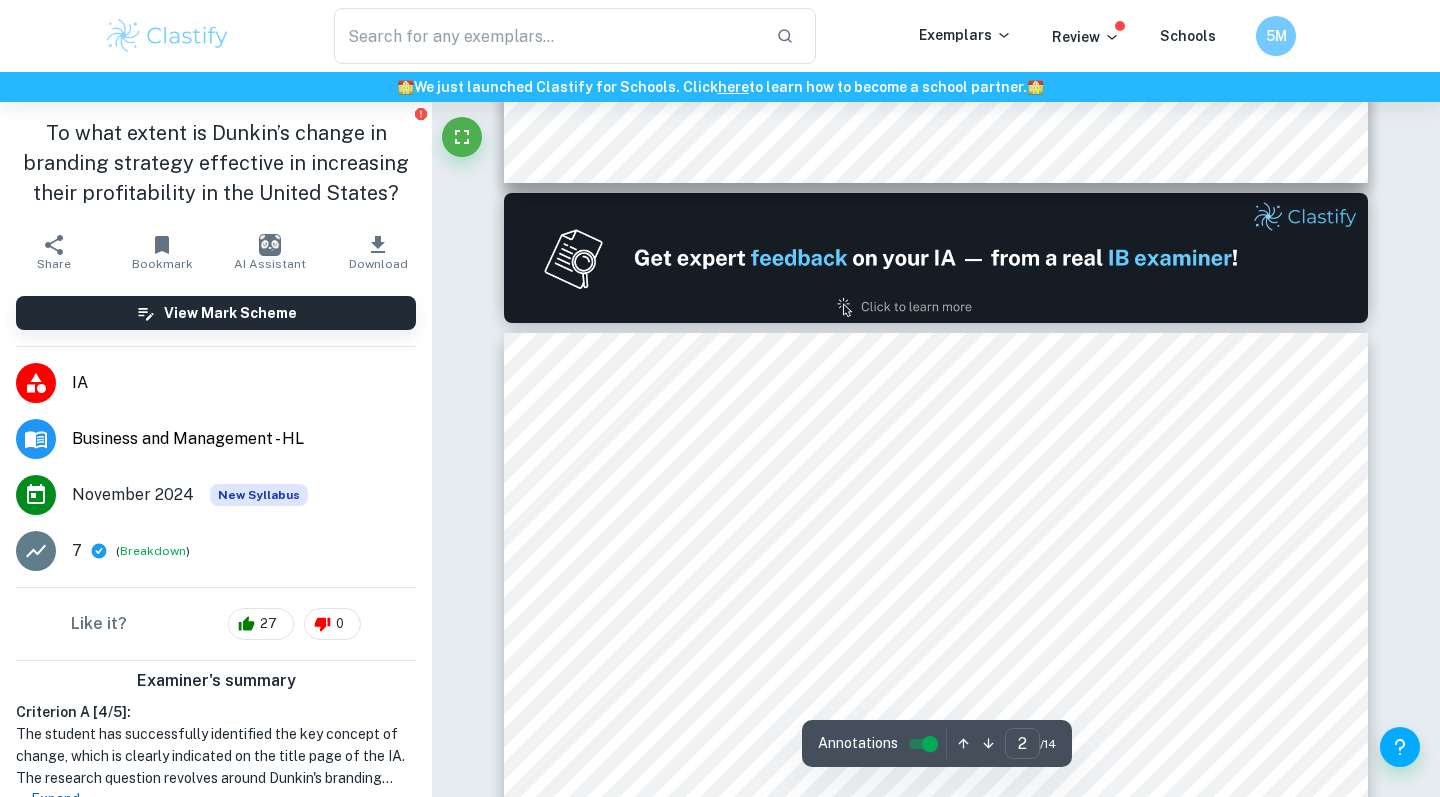 scroll, scrollTop: 1218, scrollLeft: 0, axis: vertical 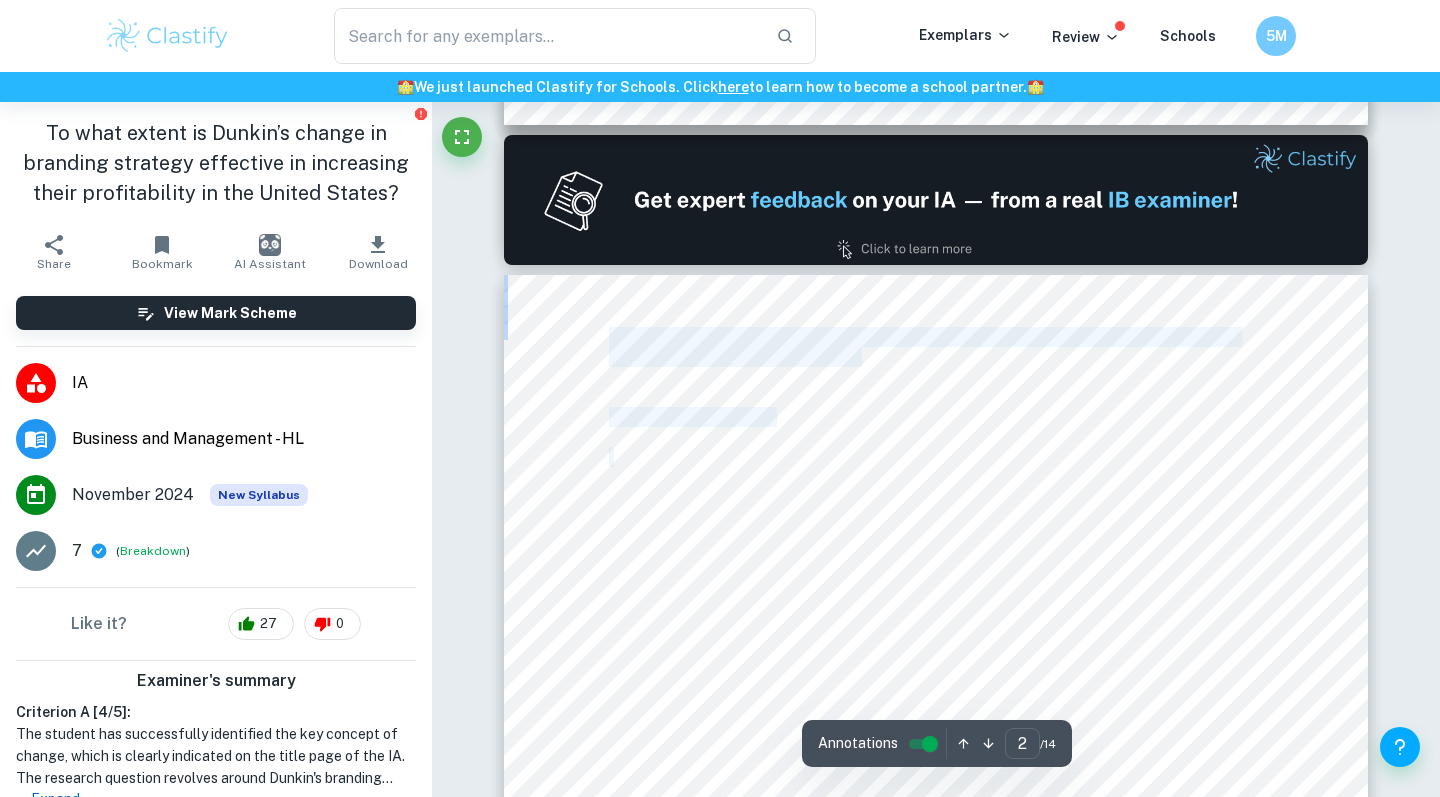drag, startPoint x: 612, startPoint y: 457, endPoint x: 668, endPoint y: 546, distance: 105.15227 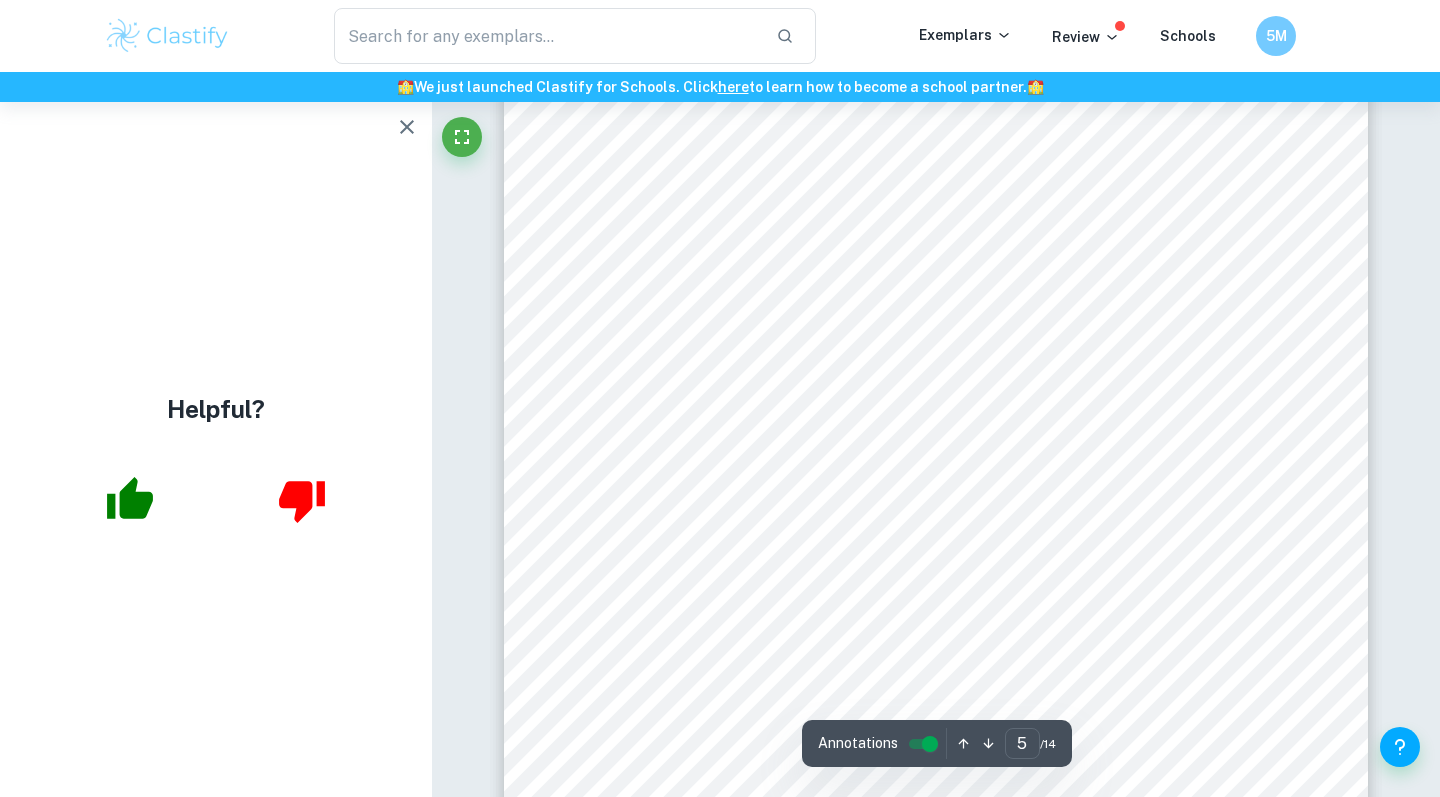 scroll, scrollTop: 5131, scrollLeft: 0, axis: vertical 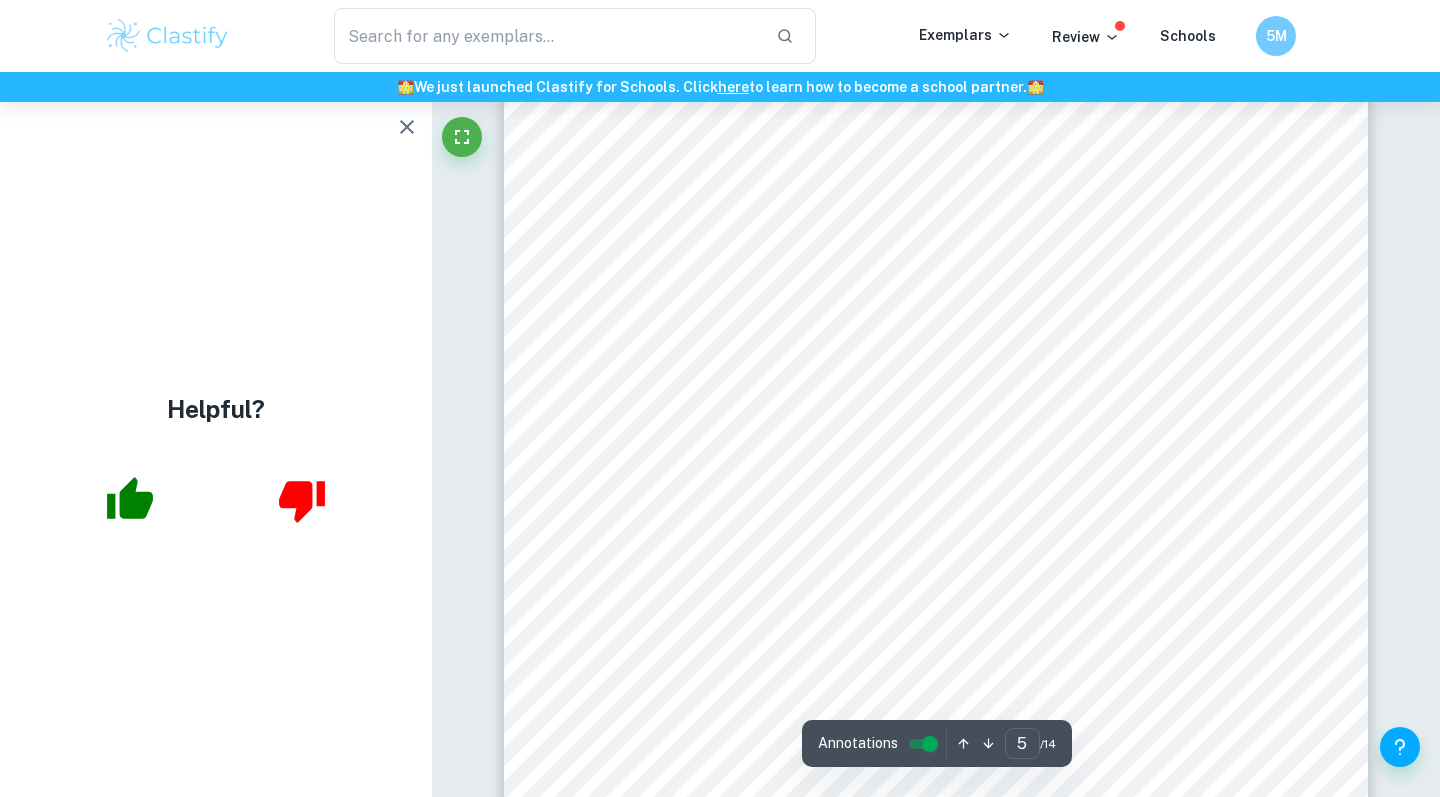 drag, startPoint x: 543, startPoint y: 252, endPoint x: 564, endPoint y: 402, distance: 151.46286 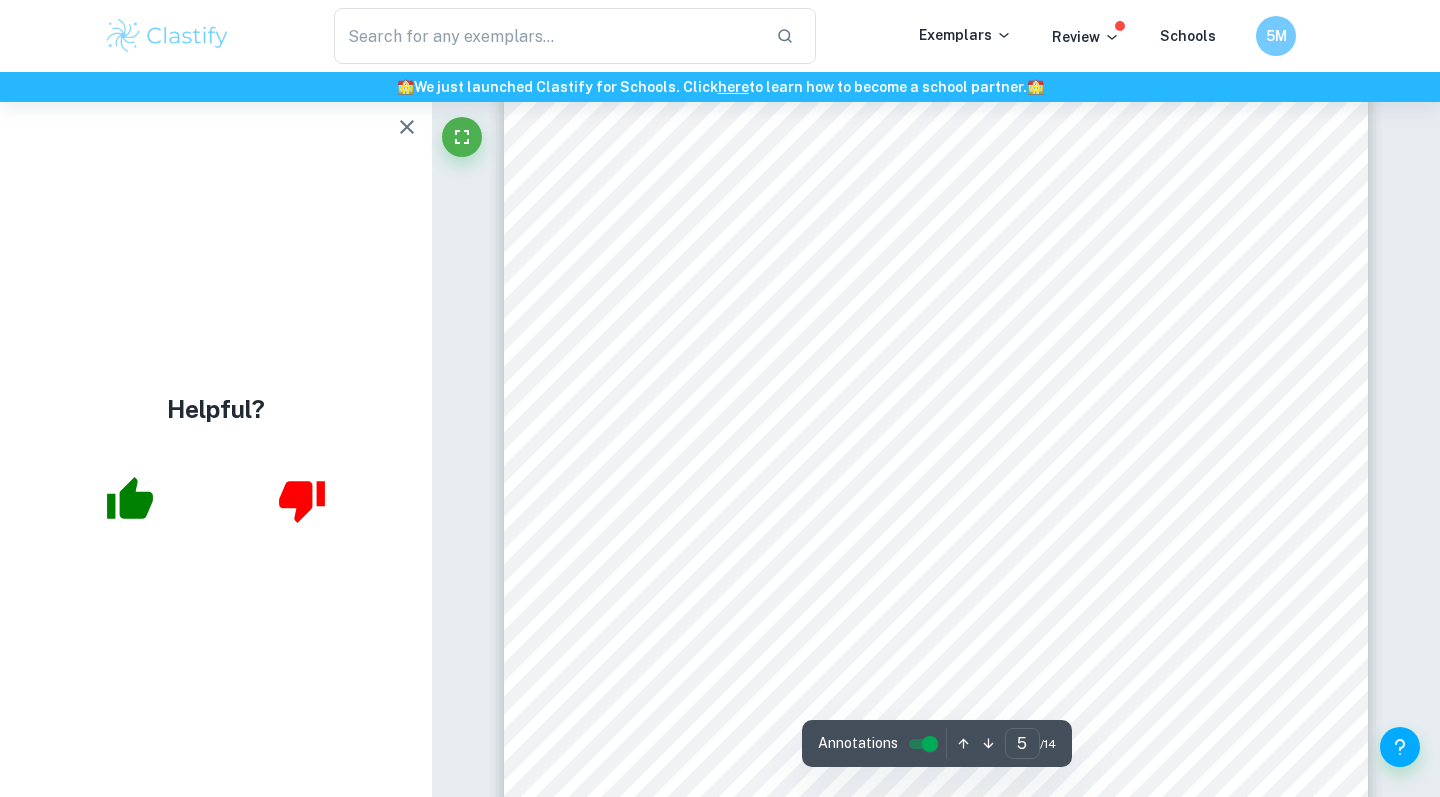 scroll, scrollTop: 5149, scrollLeft: 0, axis: vertical 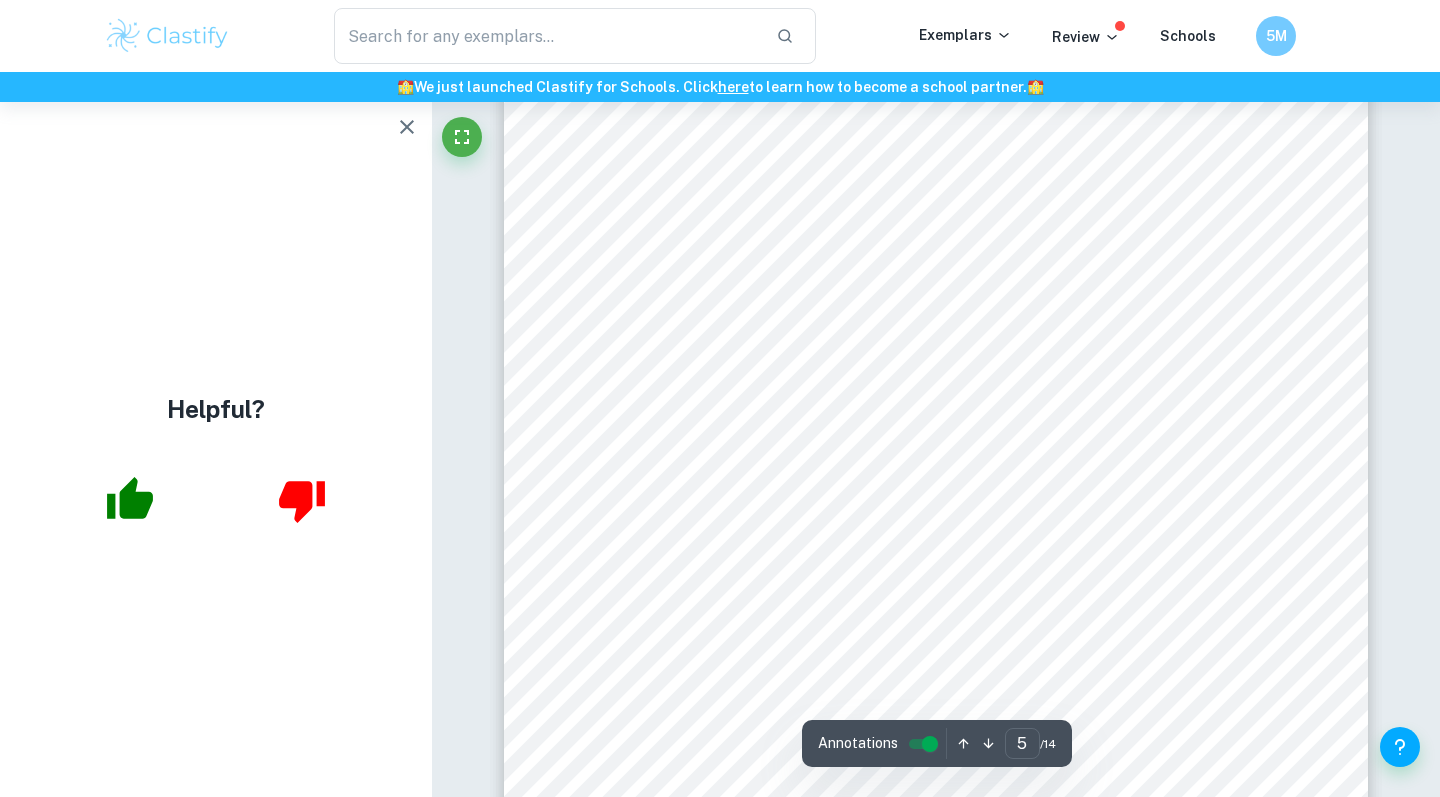 click on "To what extent is Dunkin9s change in branding strategy effective in increasing their profitability in the United States? Page 5 of 29 2.   Methodology The business tools I have chosen to support my research question include Brand   Perception   Maps,   BCG   Matrix   and   Porter9s   Generic   Strategies. Supporting Document 1 explores the risks of such a rebrand, Supporting Document 2 explains the rationale behind Dunkin9s   change   towards beverages, Supporting   Document   3   discusses   changes   involved   in   their   rebranding strategy and Supporting Document 4 analyses the importance of social media in Dunkin9s rebrand. 3.   Dunkin Rebrand Strategy Change   refers to modifying business practices to respond to external influences and internal factors. This, however, can be rather disruptive and risky, hence, it is crucial that these   changes   are navigated effectively to maintain relevance in a dynamic business environment. Dunkin has since executed a full rebrand,   changing   their name, 6 ." at bounding box center (936, 648) 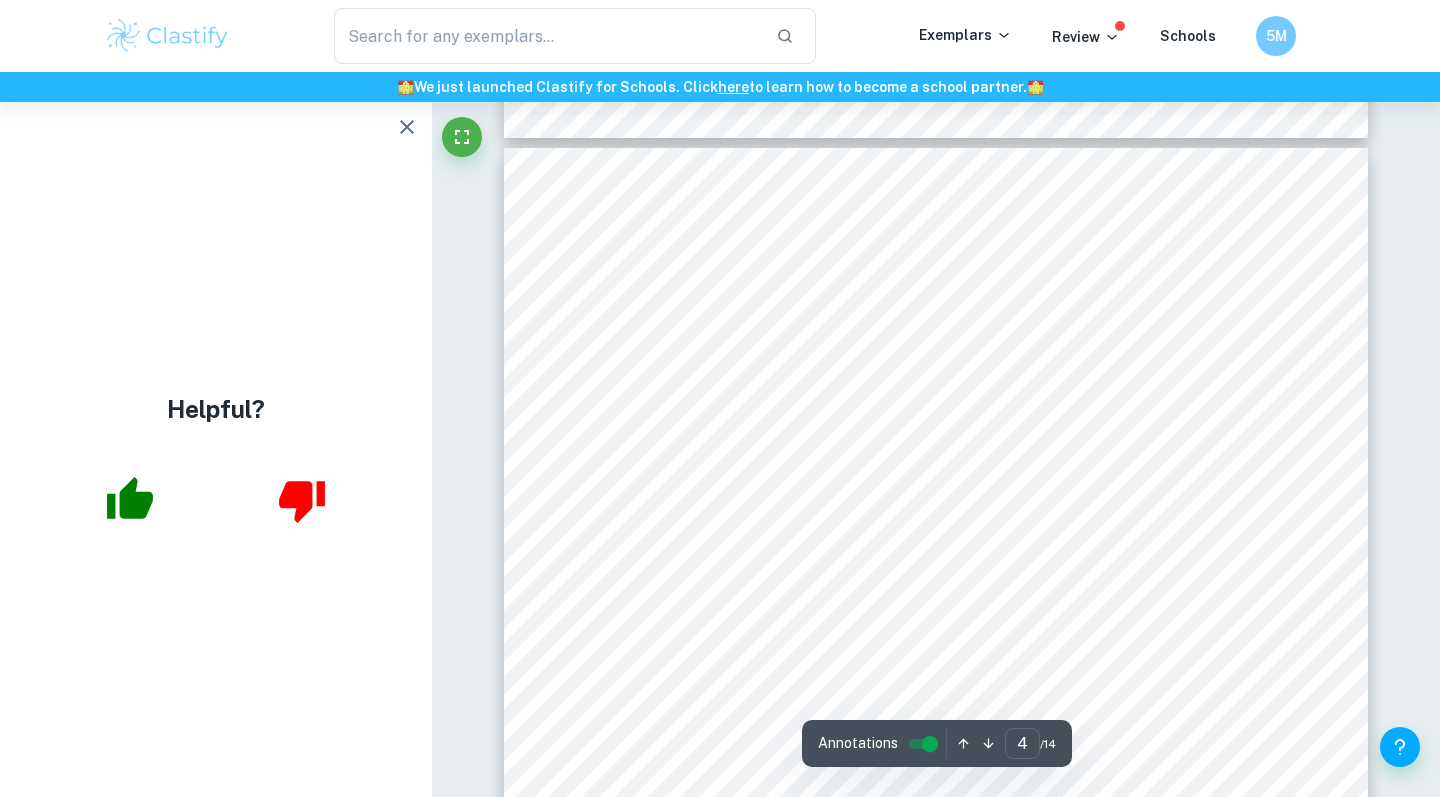 scroll, scrollTop: 3811, scrollLeft: 0, axis: vertical 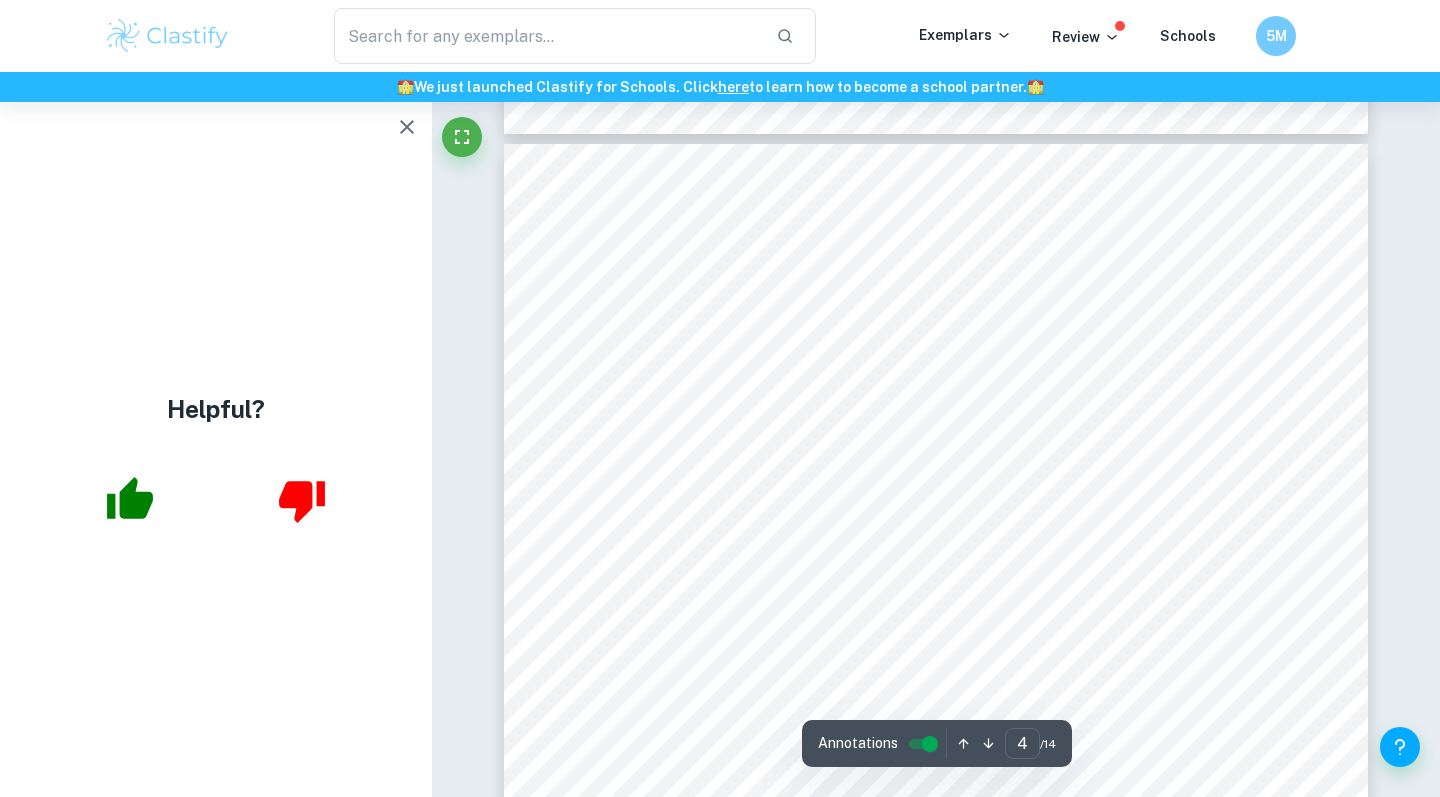 type on "4" 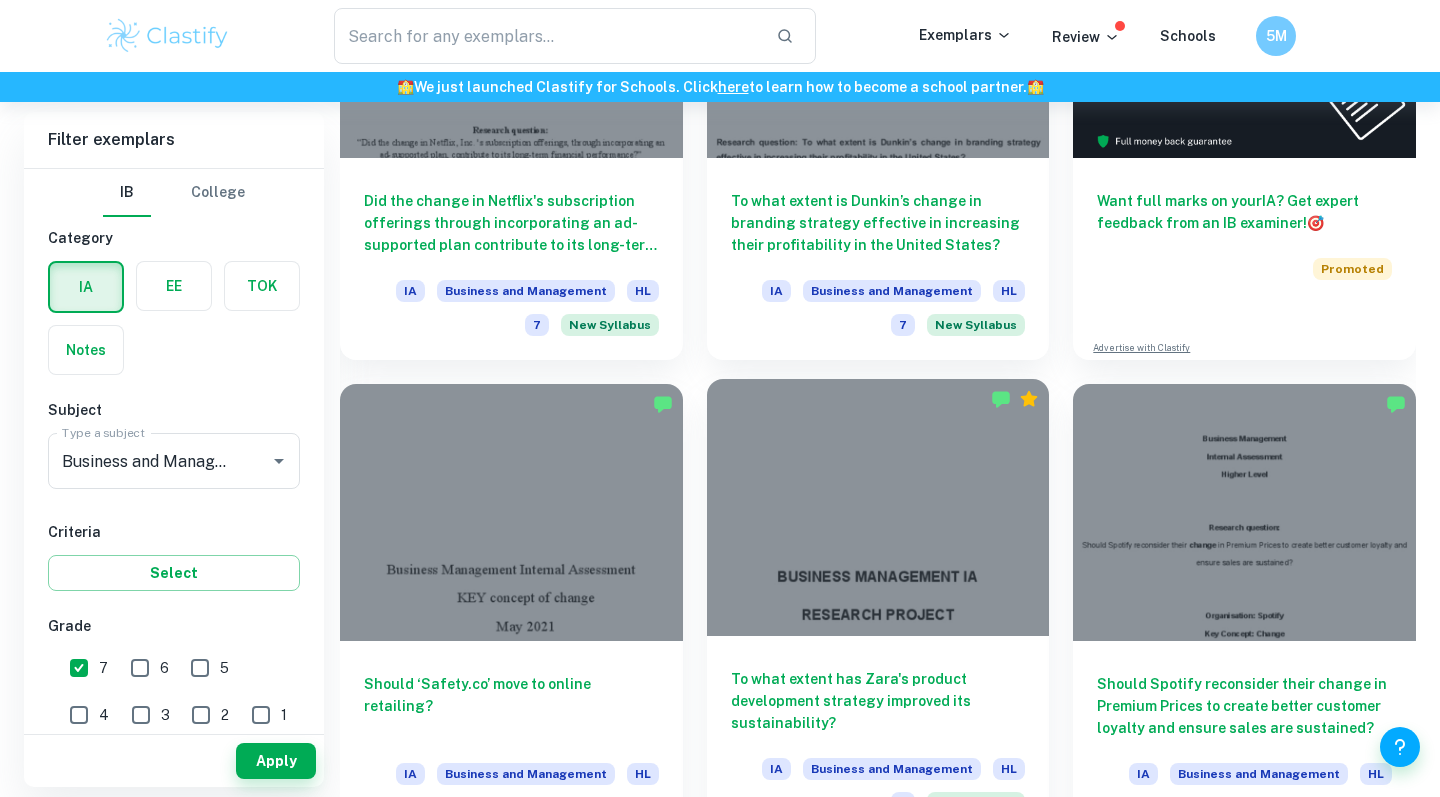 scroll, scrollTop: 774, scrollLeft: 0, axis: vertical 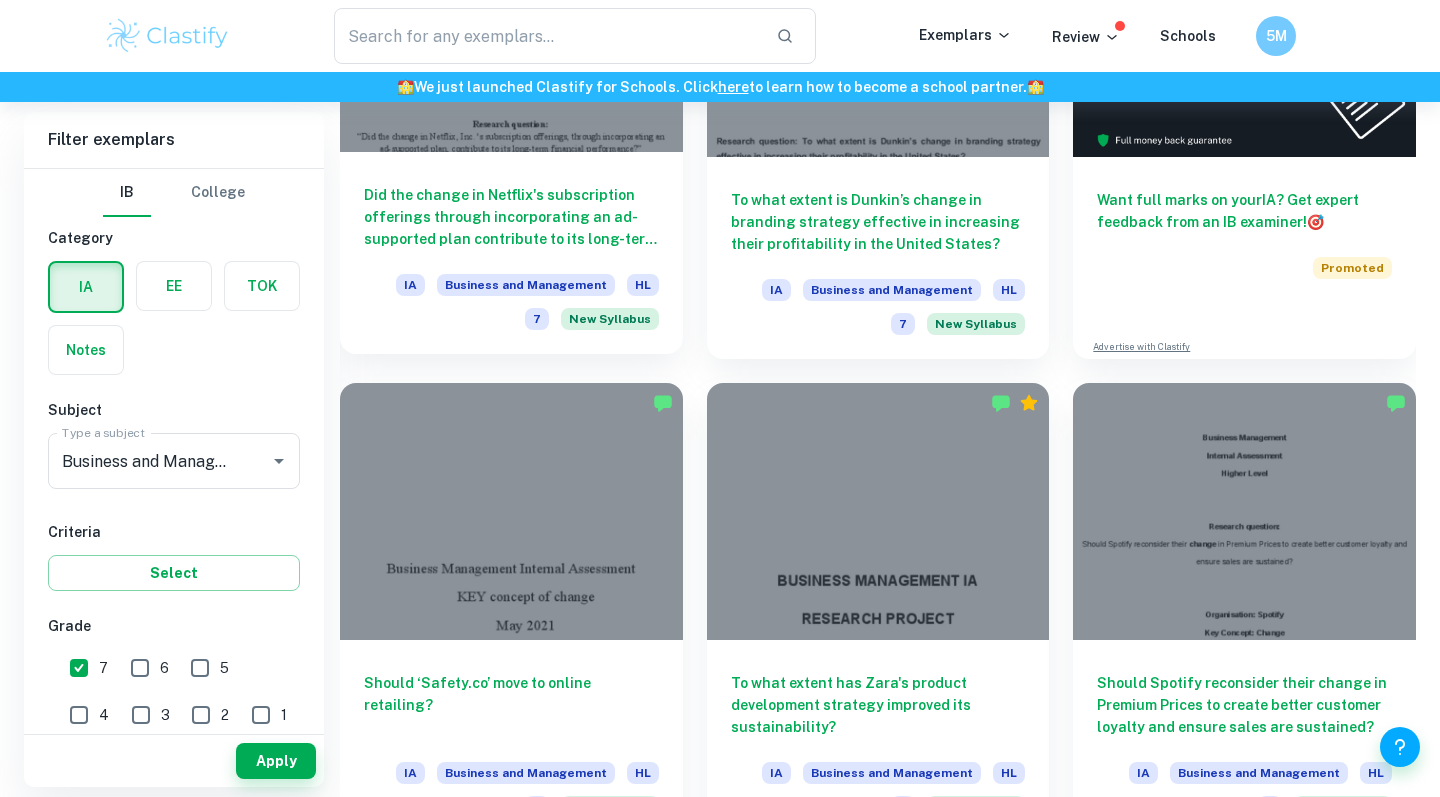 click at bounding box center [511, 23] 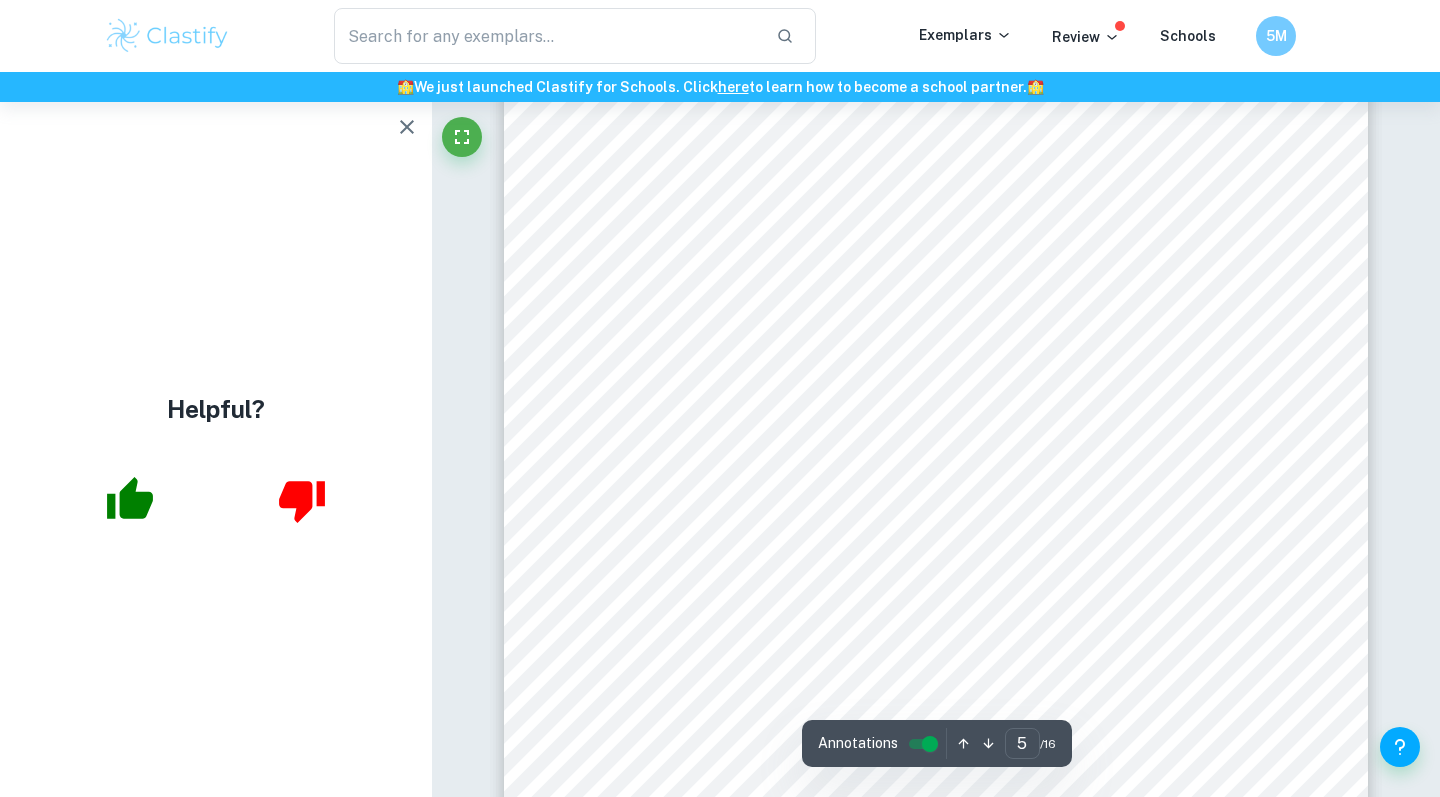 scroll, scrollTop: 5255, scrollLeft: 0, axis: vertical 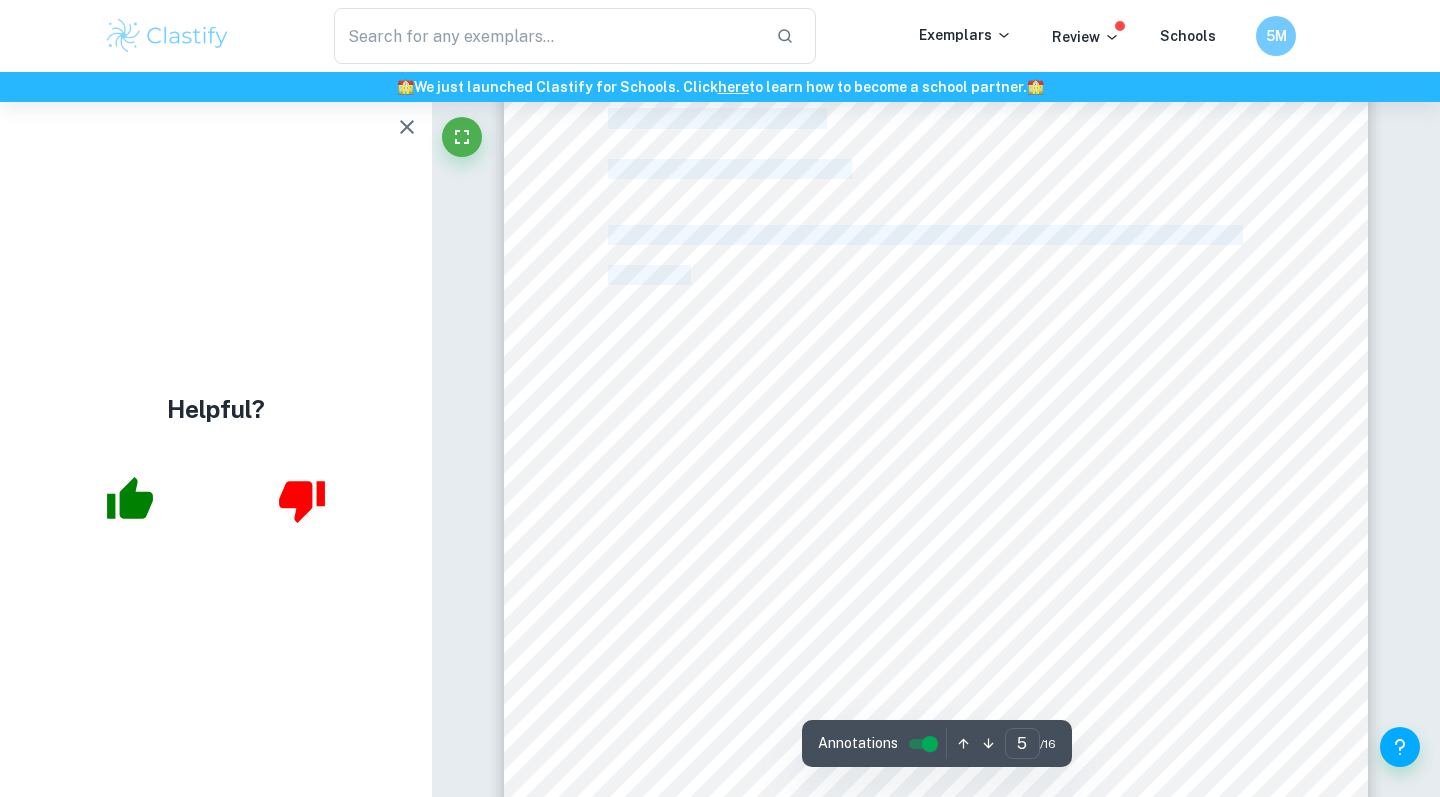 drag, startPoint x: 688, startPoint y: 269, endPoint x: 692, endPoint y: 293, distance: 24.33105 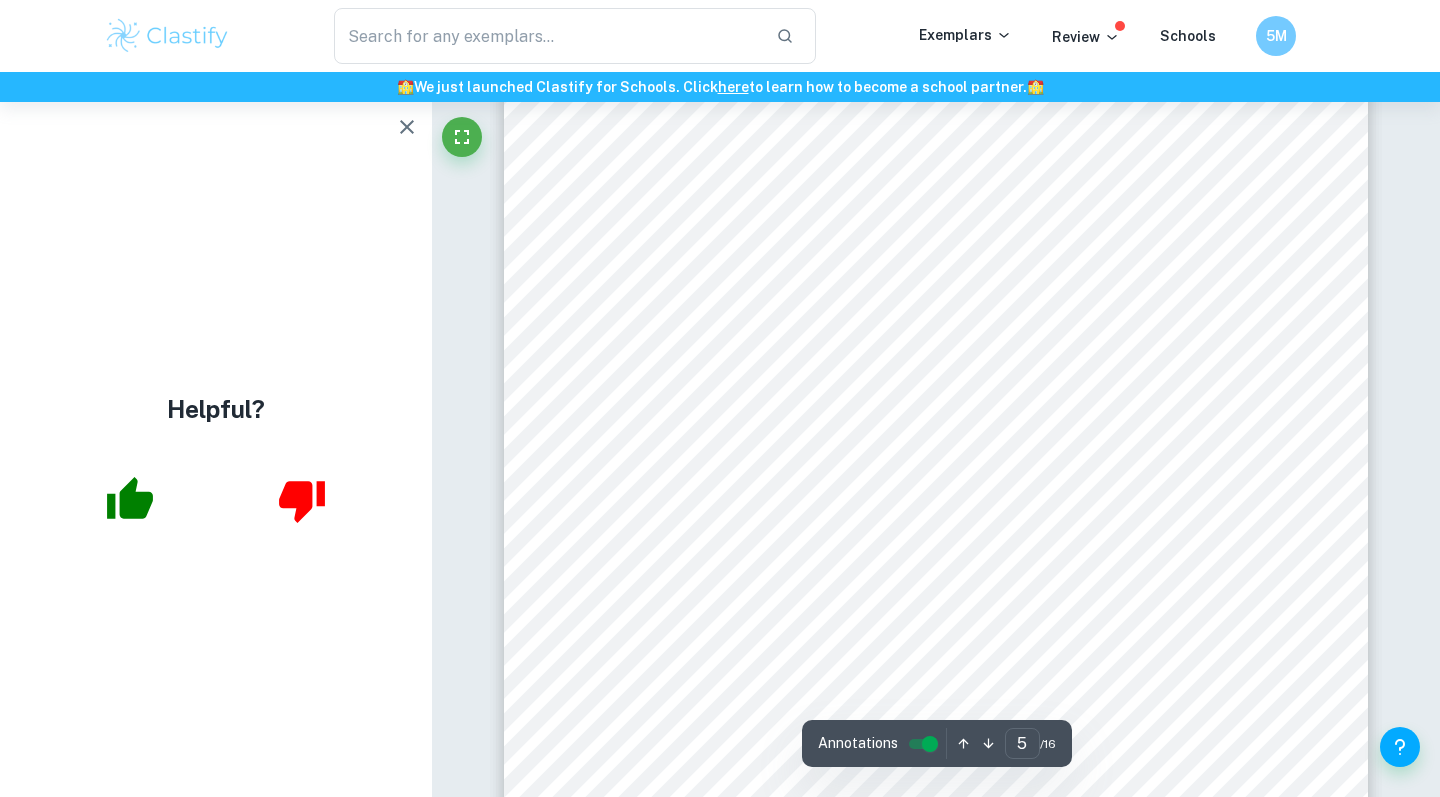 scroll, scrollTop: 4903, scrollLeft: 0, axis: vertical 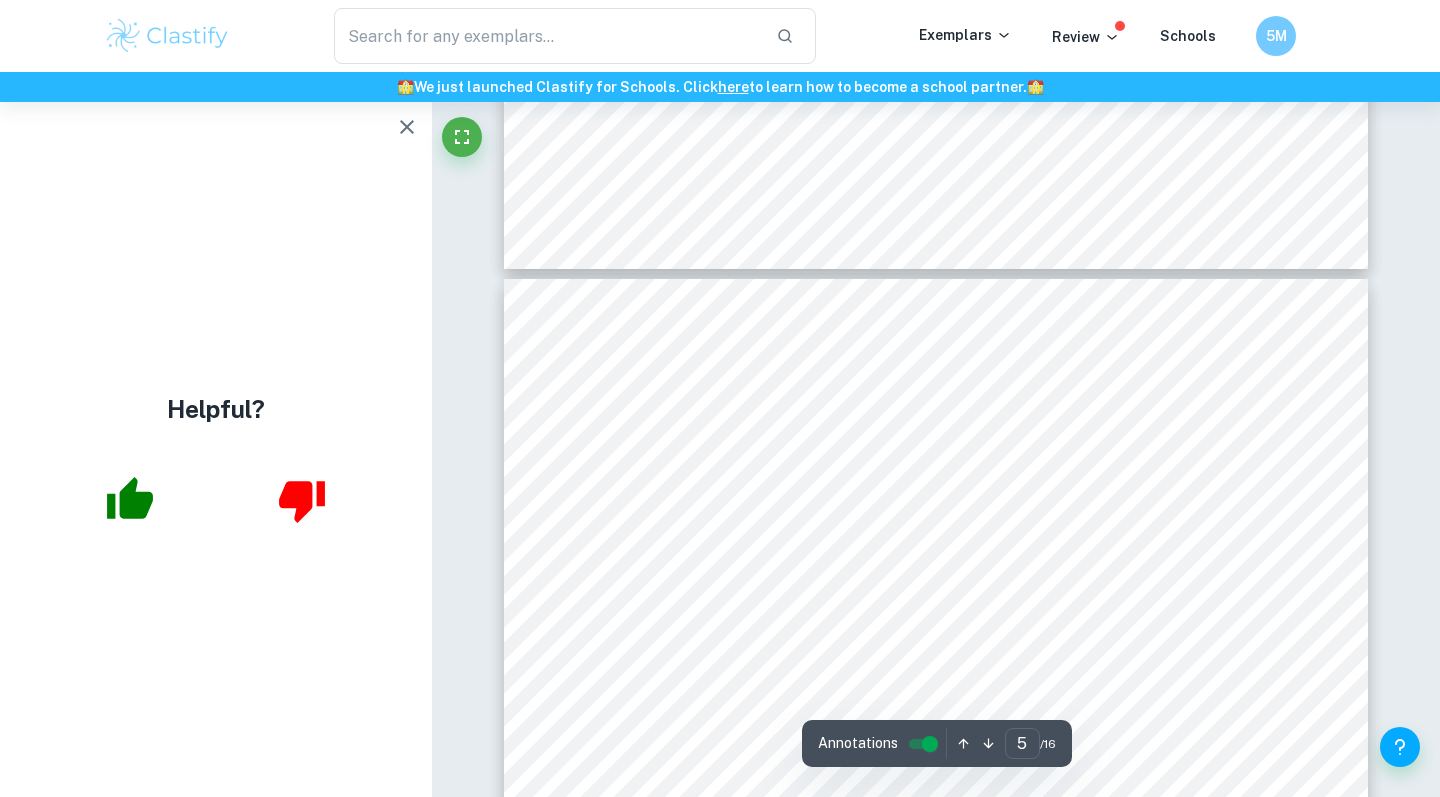 drag, startPoint x: 583, startPoint y: 588, endPoint x: 583, endPoint y: 617, distance: 29 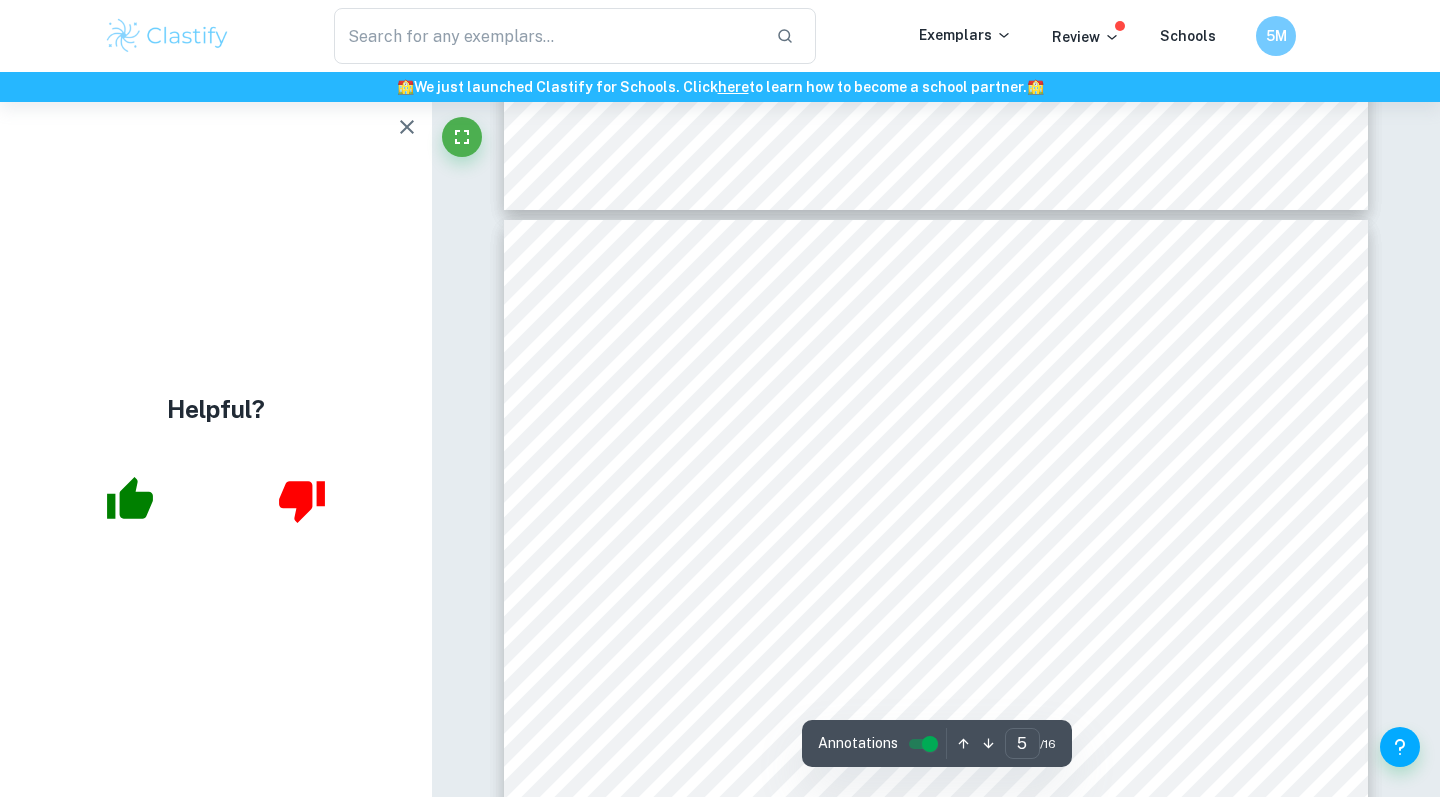drag, startPoint x: 608, startPoint y: 574, endPoint x: 610, endPoint y: 605, distance: 31.06445 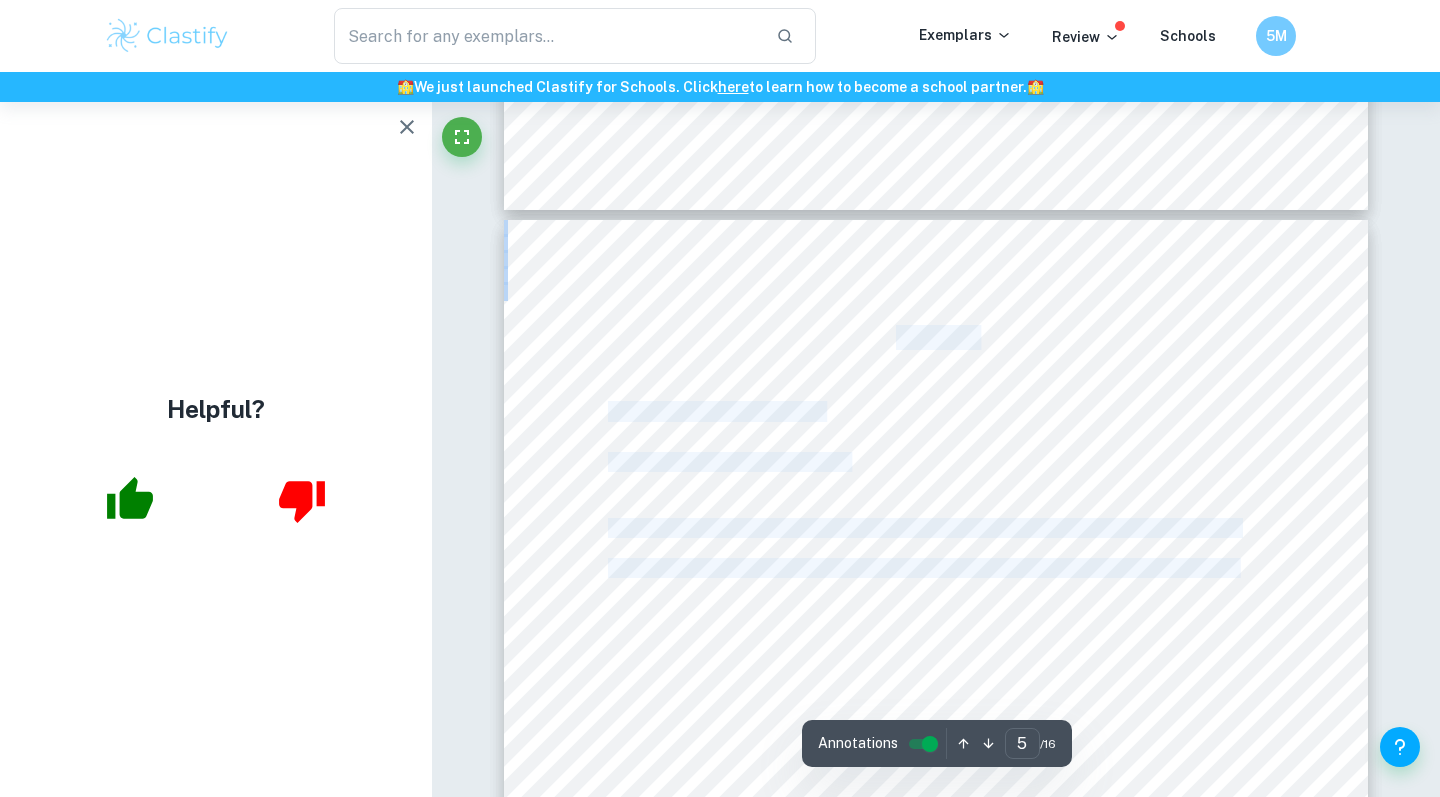 click on "Analysis Main Results and Findings Business Tool 1: SWOT Analysis The 2022 Netflix SWOT Analysis examines the company's situation through factors within the internal and external environment of the firm, which helps identify appropriate strategy selection and formulation (Stimpson et al. p. 50). It aids companies in comprehending their positioning and possible   changes   in the future (Surridge & Gillespie, 2022, p. 14). The SWOT will be used to analyze Netflix's business environment and the factors that caused change   within the firm. Still, one of its main limitations is it leads to increased bias and subjectivity (Stimpson et al. p. 51-52). Figure 1: Netflix Inc. 2022 SWOT Analysis of the causes of   change Positive   Negative Internal   Strengths -   Leading market value (Chenying, 2023, p. 185) -   Brand reputation   (Fitzgerald, 2024) Weaknesses -   Subscription cancellations (Netflix, Inc., 2023) -   Saturation of North American subscriptions   (Forbes, 2022; Yip, 2017) External   Opportunities -" at bounding box center (936, 830) 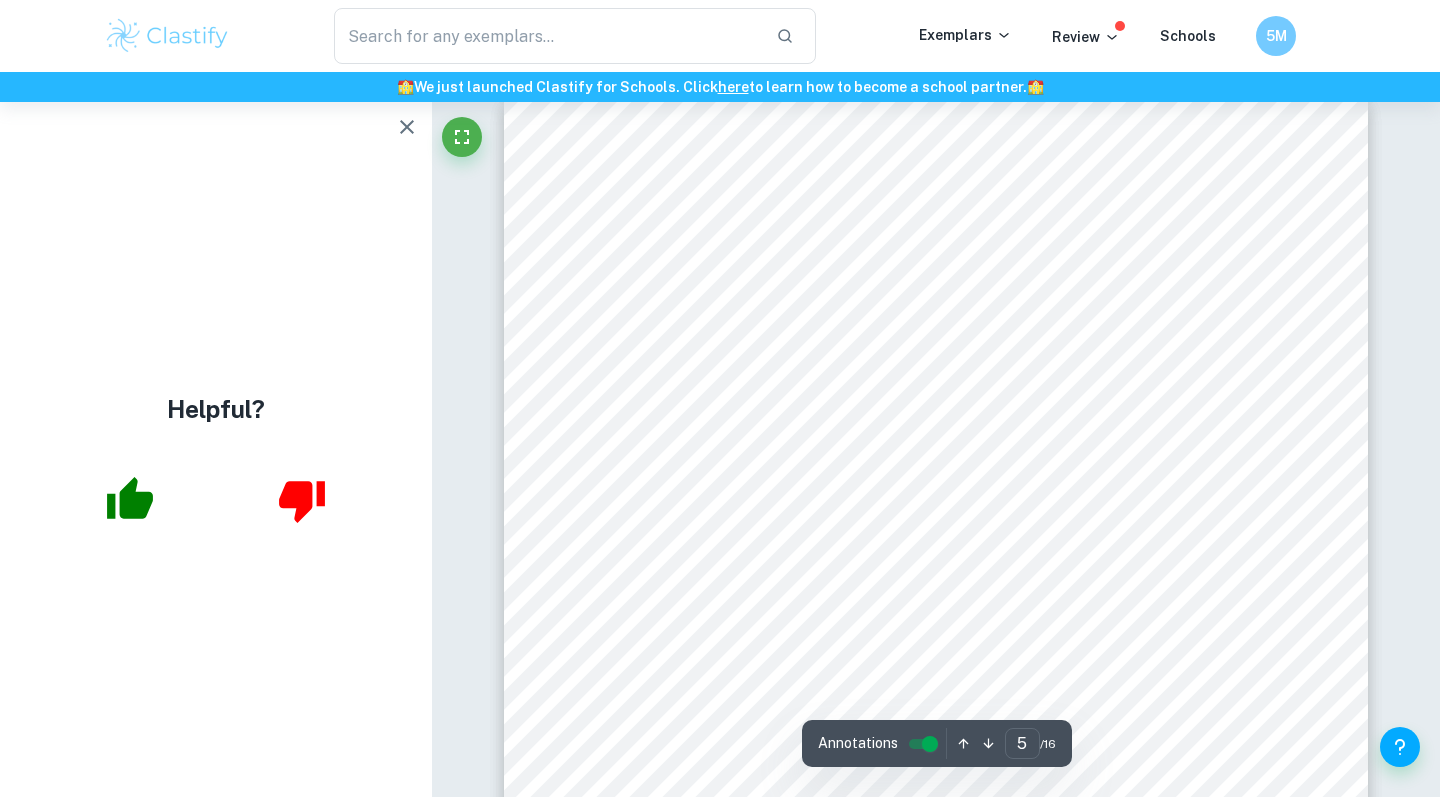 scroll, scrollTop: 5172, scrollLeft: 0, axis: vertical 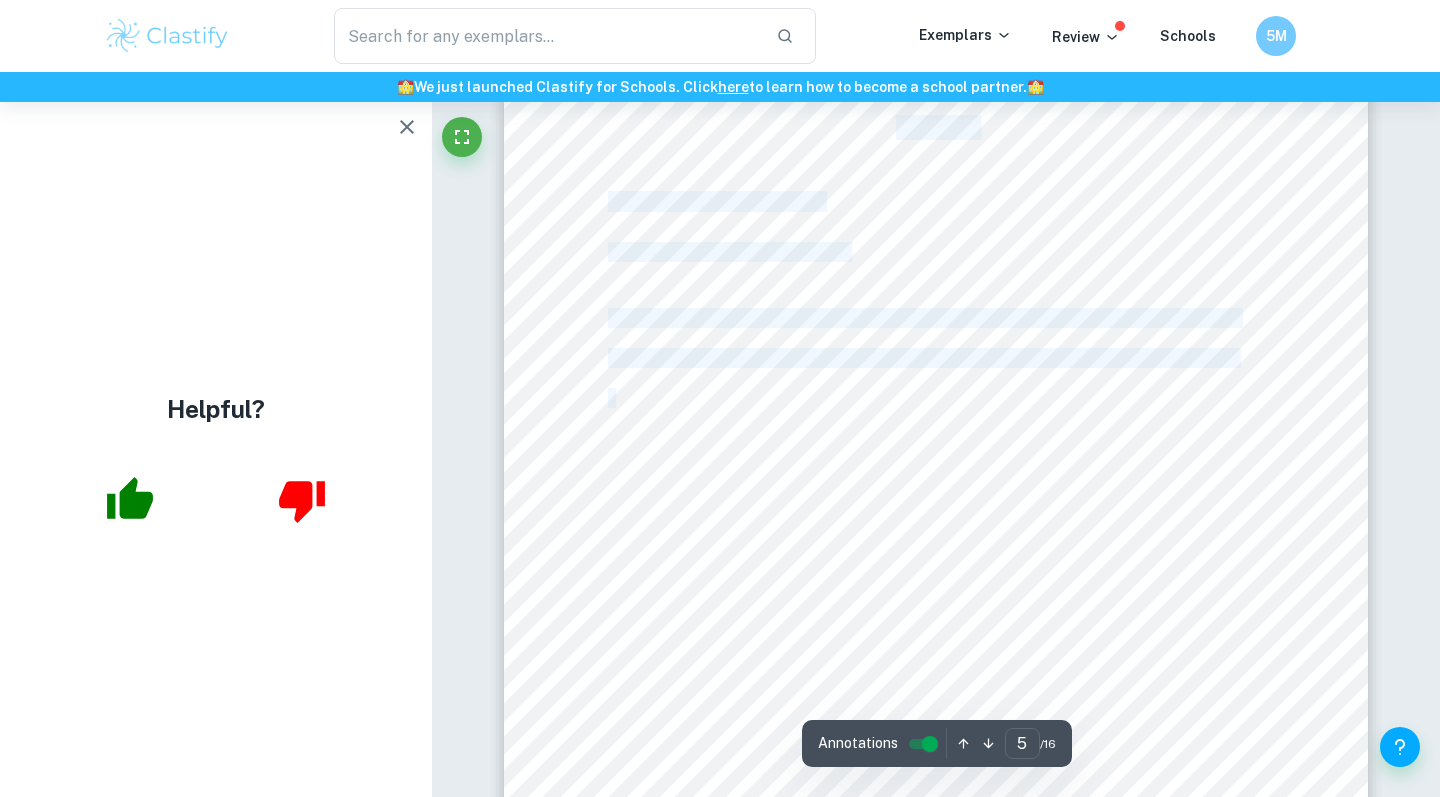drag, startPoint x: 619, startPoint y: 400, endPoint x: 596, endPoint y: 407, distance: 24.04163 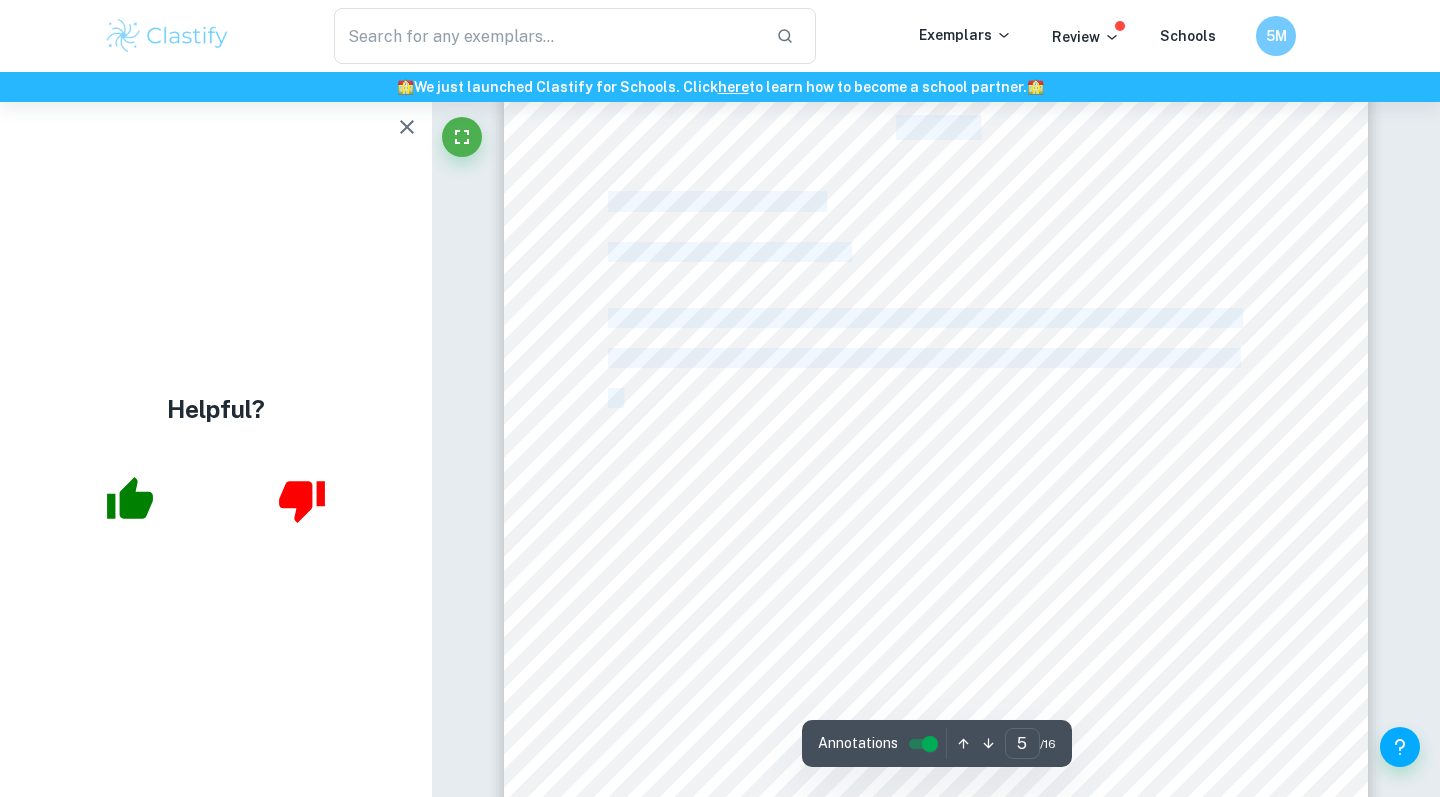 drag, startPoint x: 605, startPoint y: 398, endPoint x: 624, endPoint y: 407, distance: 21.023796 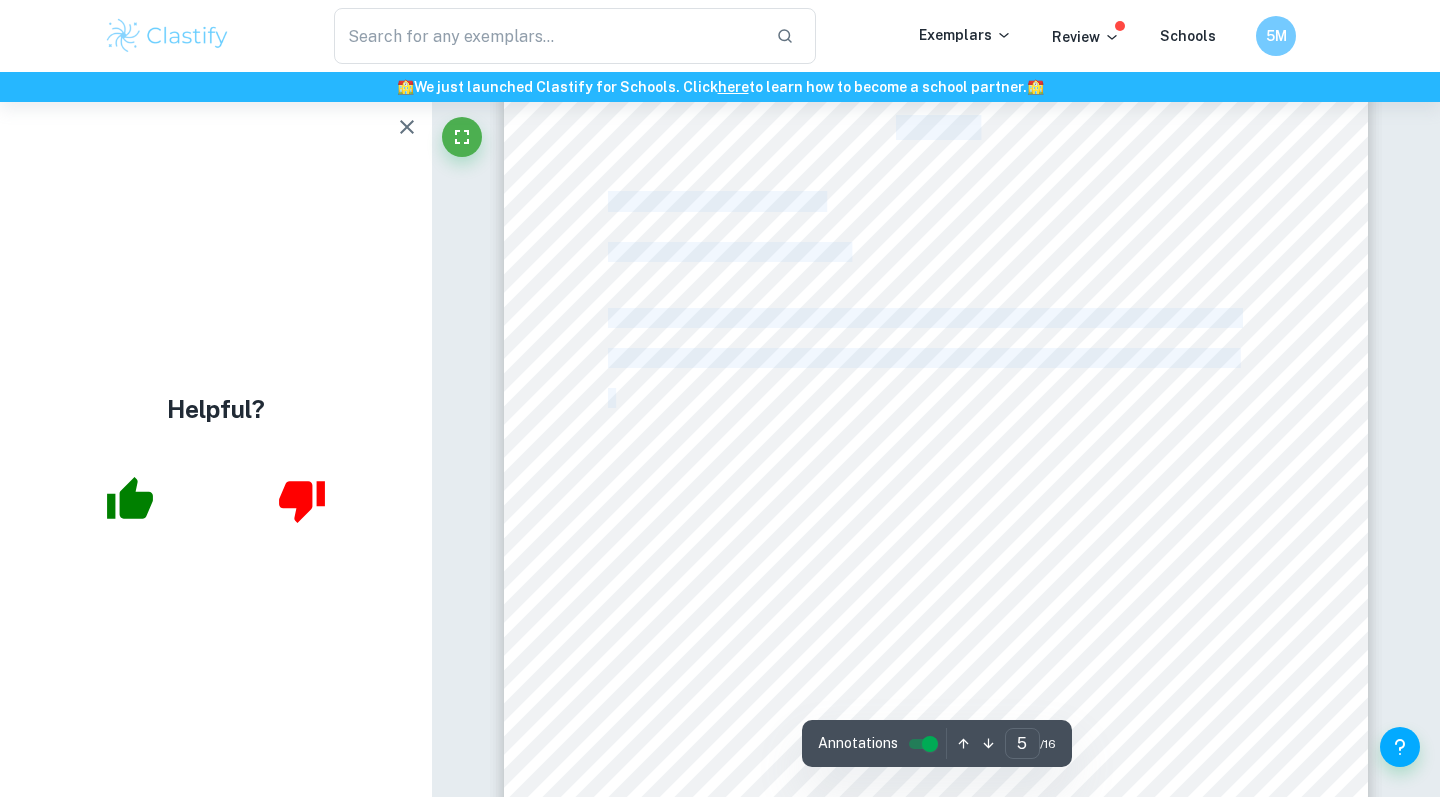 drag, startPoint x: 620, startPoint y: 403, endPoint x: 607, endPoint y: 403, distance: 13 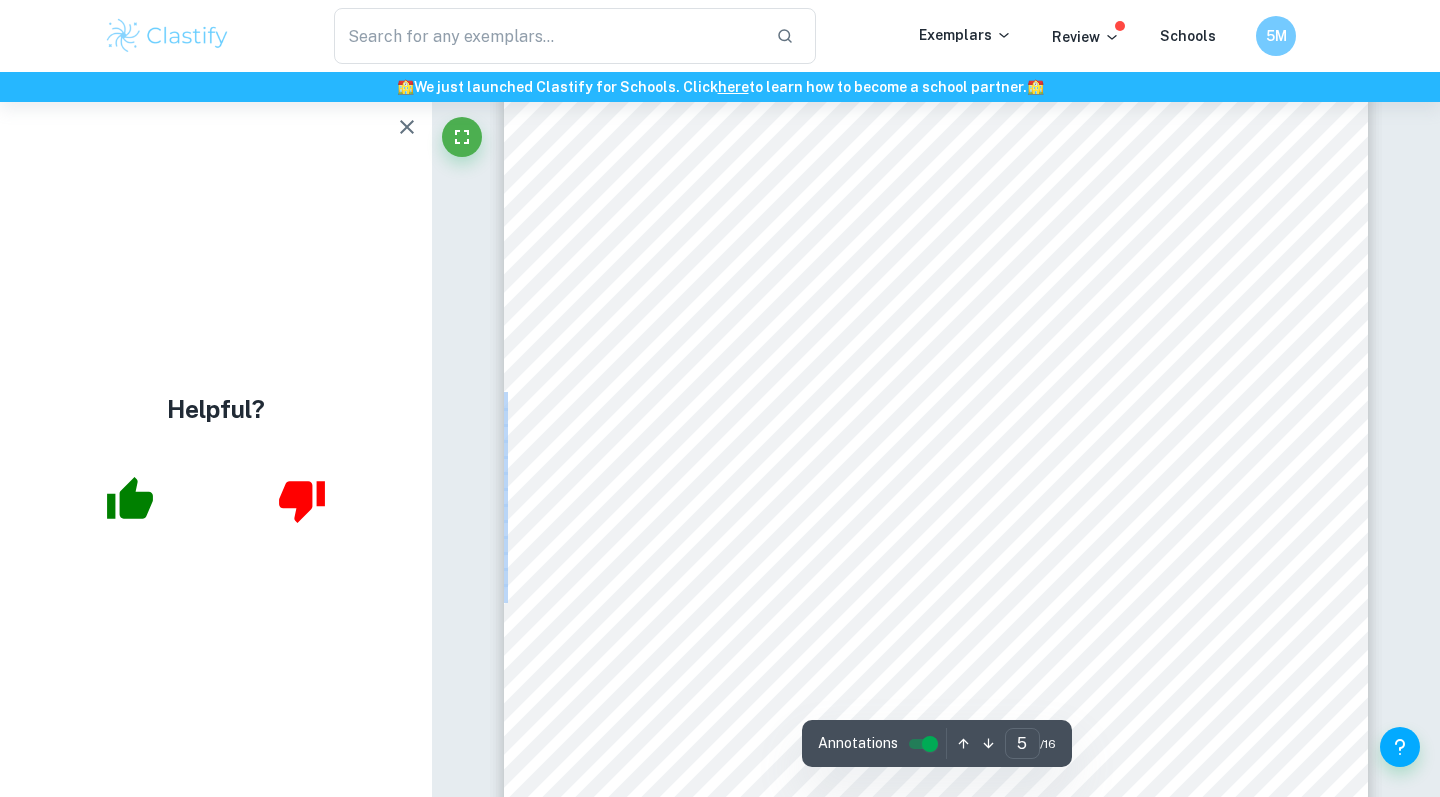 drag, startPoint x: 607, startPoint y: 403, endPoint x: 616, endPoint y: 409, distance: 10.816654 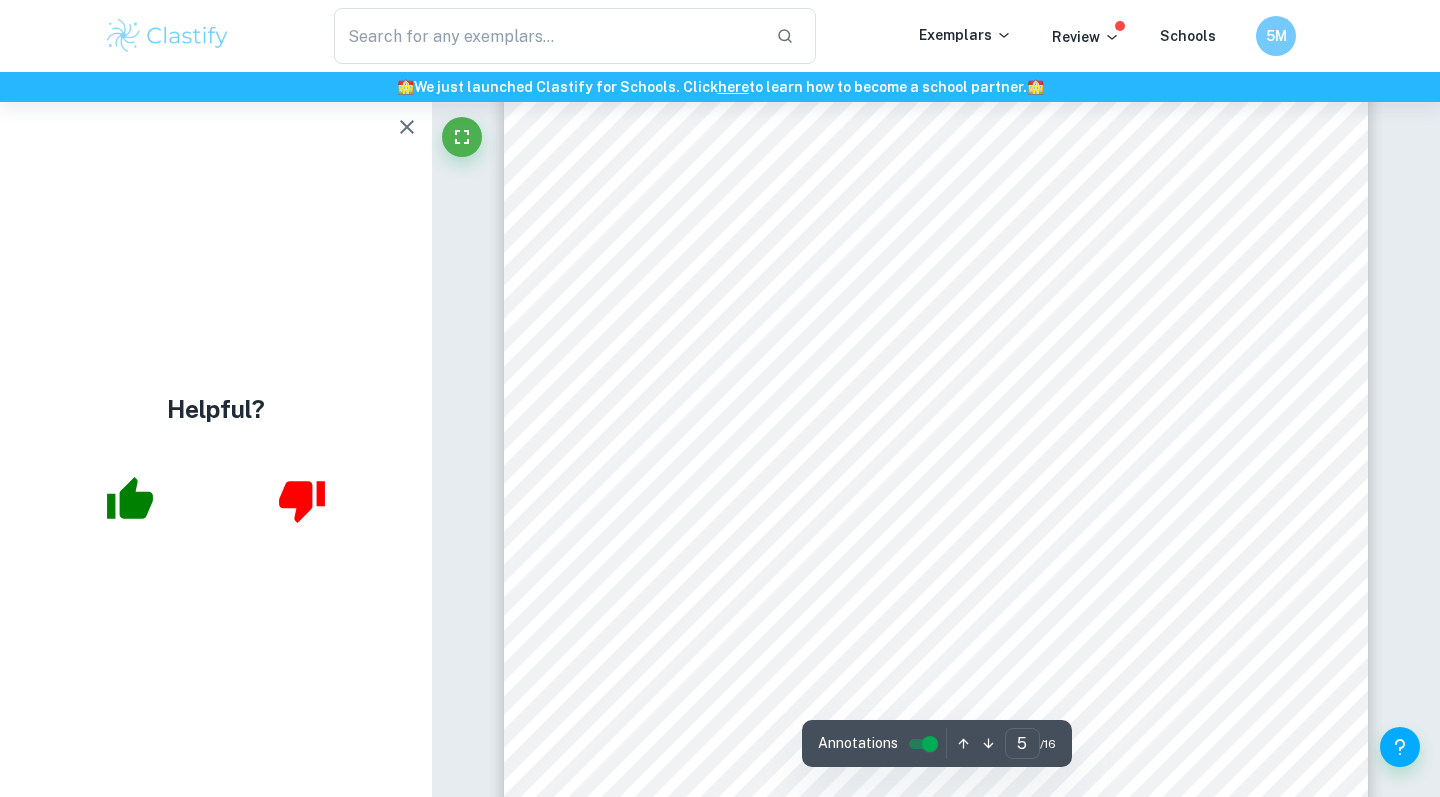 scroll, scrollTop: 5494, scrollLeft: 0, axis: vertical 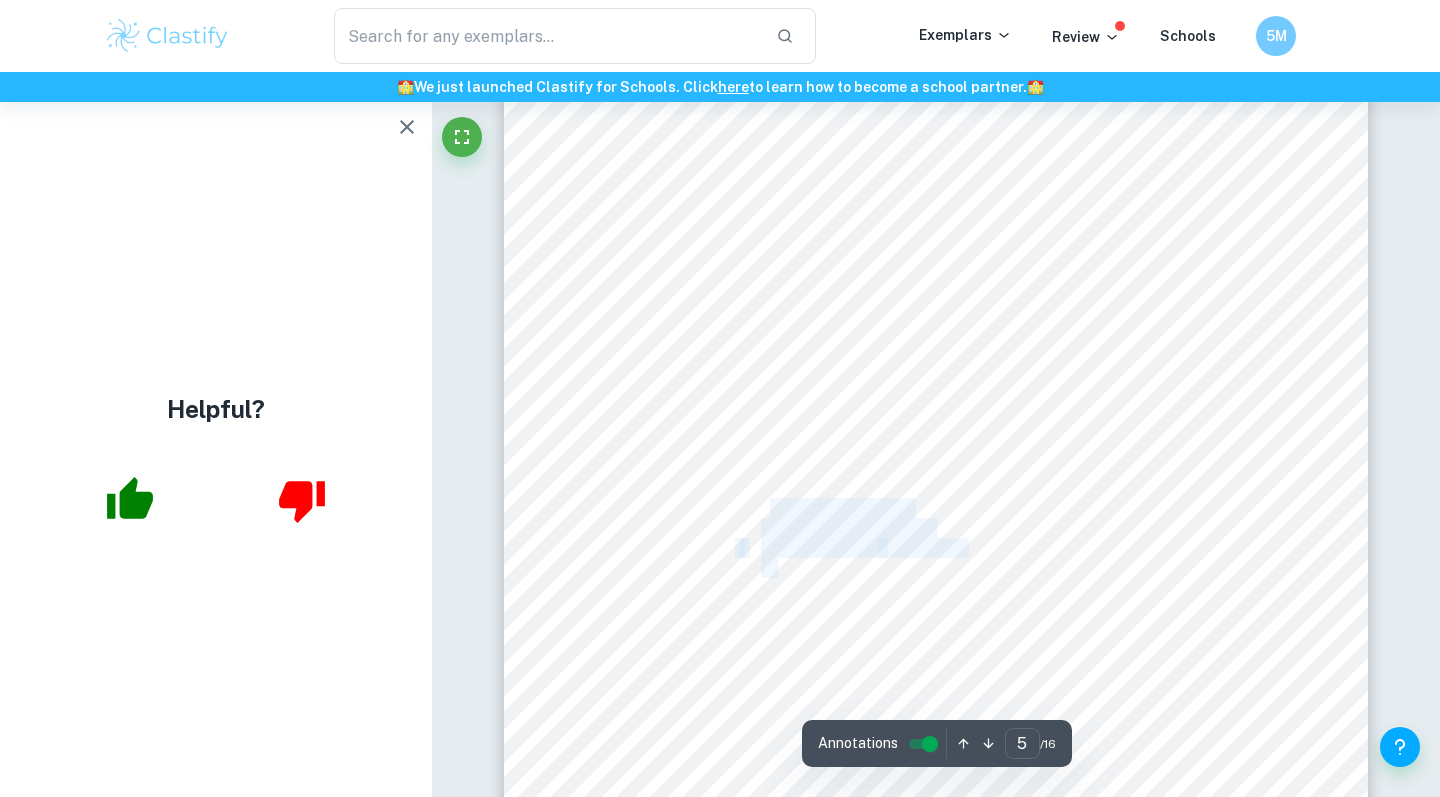 drag, startPoint x: 765, startPoint y: 516, endPoint x: 777, endPoint y: 565, distance: 50.447994 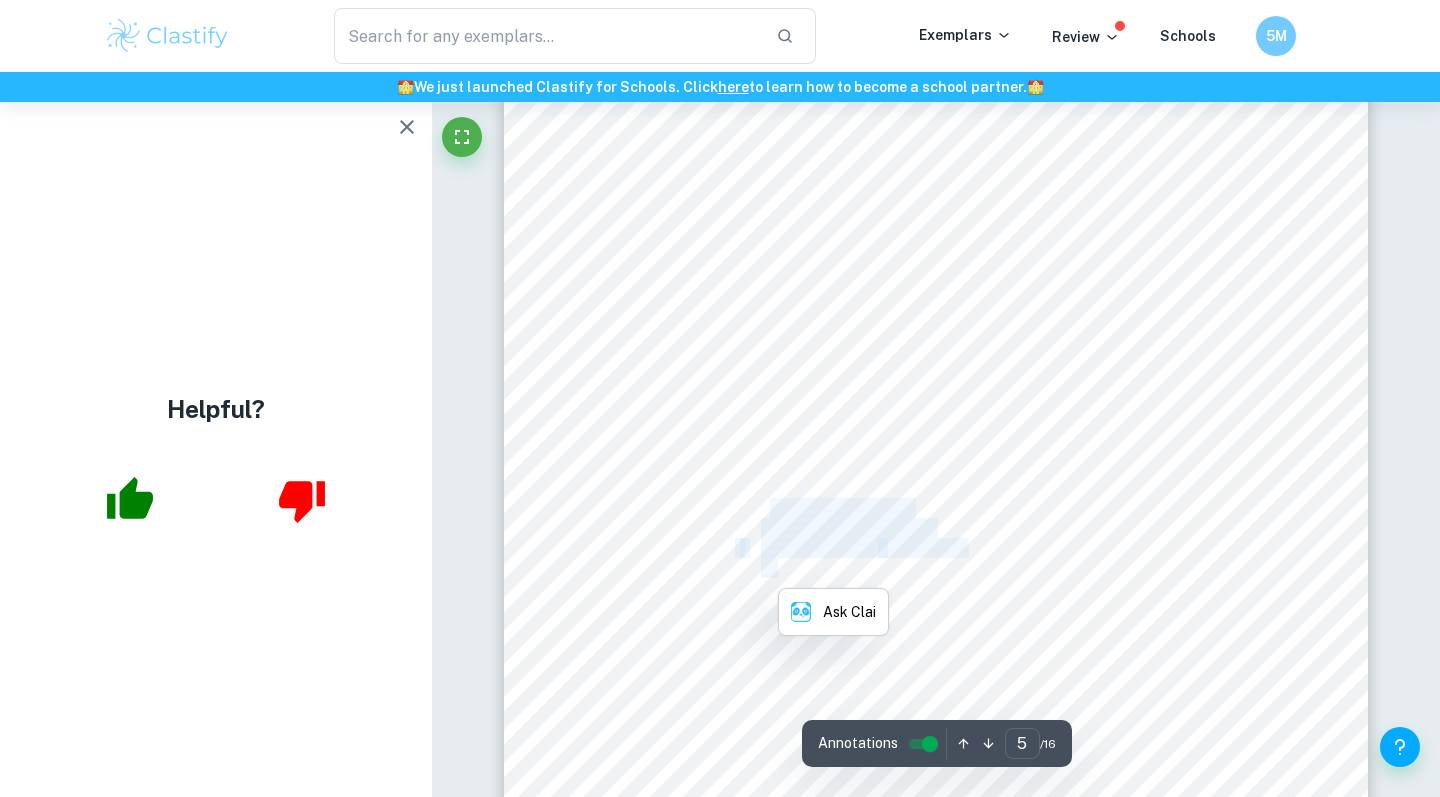 click on "2024)" at bounding box center (781, 568) 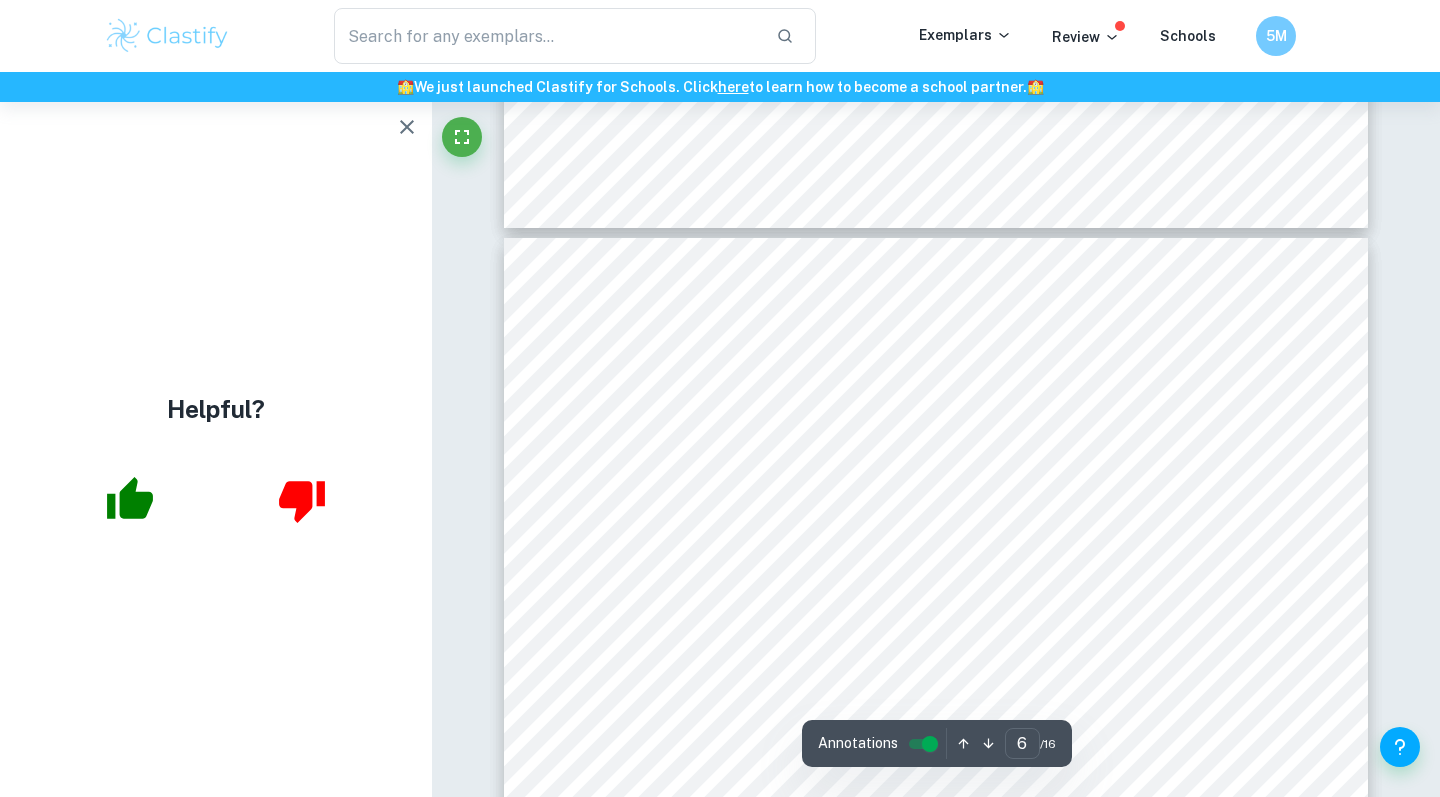 scroll, scrollTop: 6195, scrollLeft: 0, axis: vertical 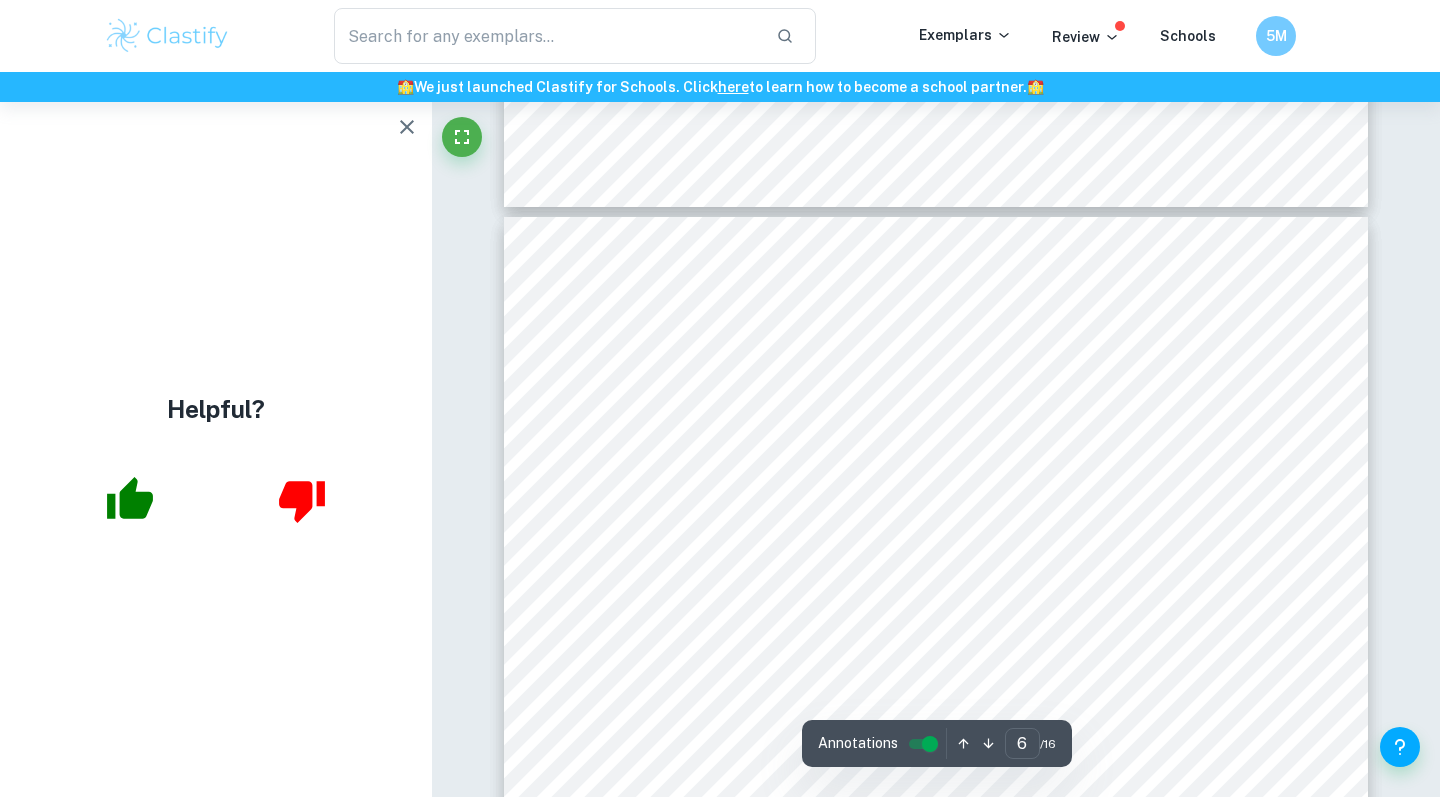 drag, startPoint x: 677, startPoint y: 311, endPoint x: 687, endPoint y: 358, distance: 48.052055 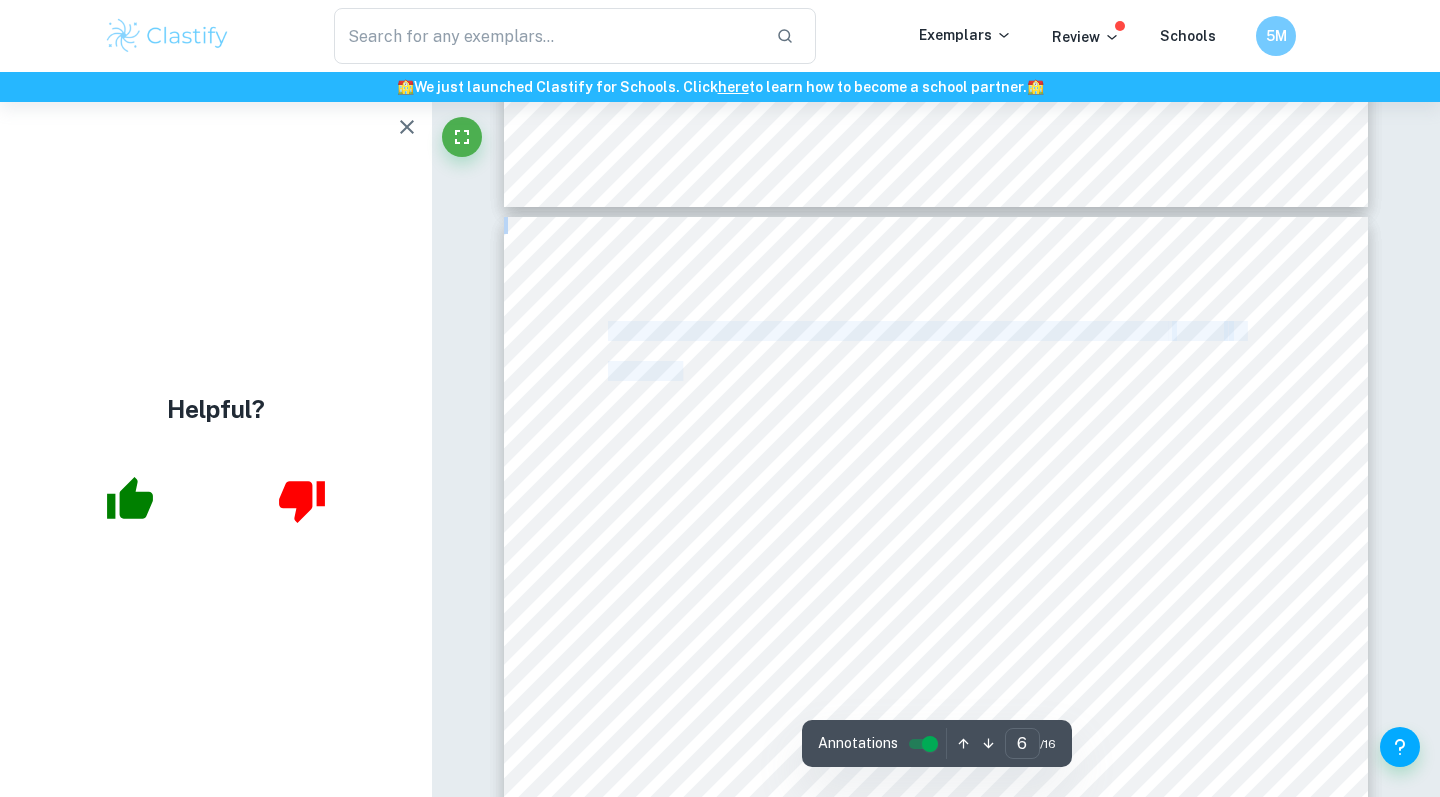 drag, startPoint x: 677, startPoint y: 343, endPoint x: 683, endPoint y: 370, distance: 27.658634 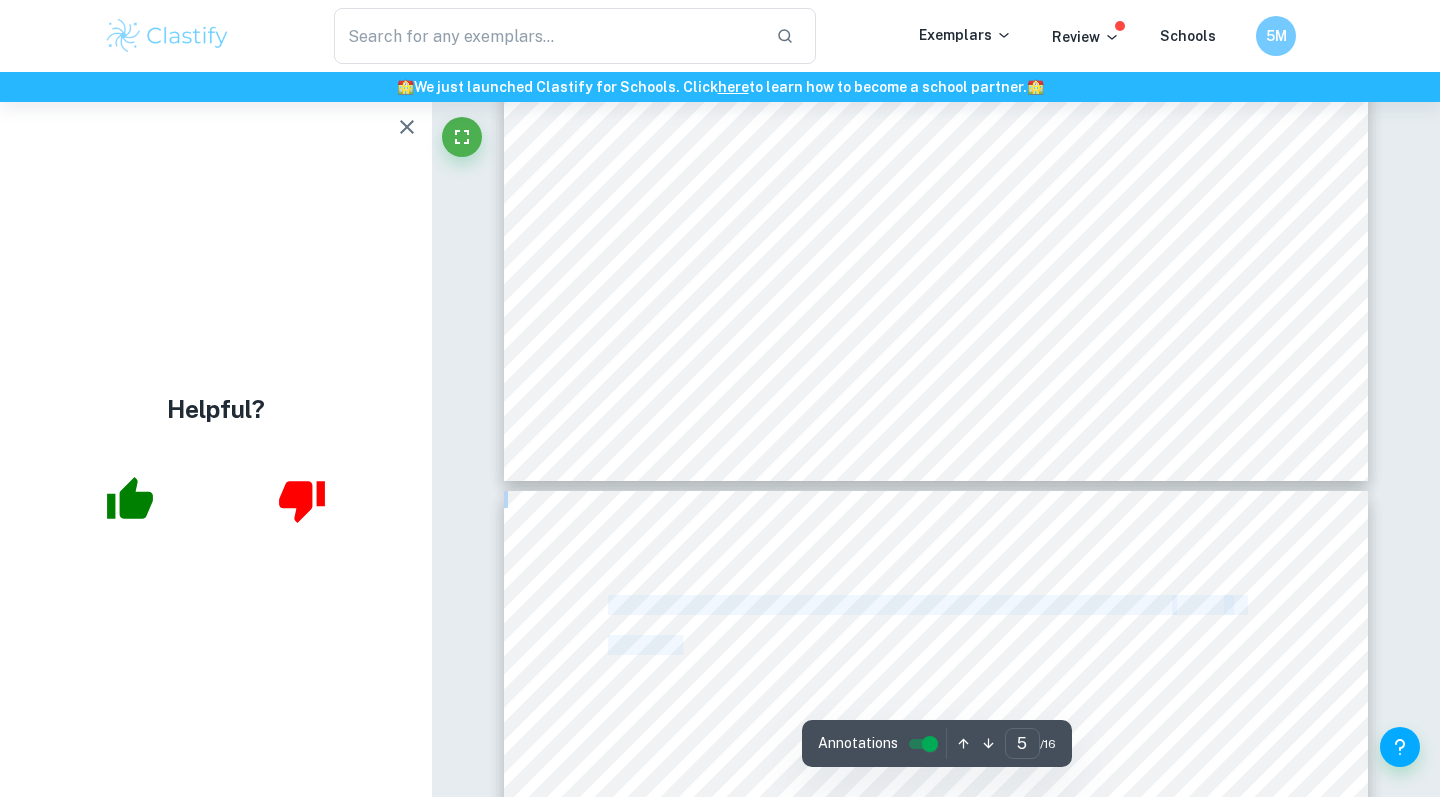 click on "Analysis Main Results and Findings Business Tool 1: SWOT Analysis The 2022 Netflix SWOT Analysis examines the company's situation through factors within the internal and external environment of the firm, which helps identify appropriate strategy selection and formulation (Stimpson et al. p. 50). It aids companies in comprehending their positioning and possible   changes   in the future (Surridge & Gillespie, 2022, p. 14). The SWOT will be used to analyze Netflix's business environment and the factors that caused change   within the firm. Still, one of its main limitations is it leads to increased bias and subjectivity (Stimpson et al. p. 51-52). Figure 1: Netflix Inc. 2022 SWOT Analysis of the causes of   change Positive   Negative Internal   Strengths -   Leading market value (Chenying, 2023, p. 185) -   Brand reputation   (Fitzgerald, 2024) Weaknesses -   Subscription cancellations (Netflix, Inc., 2023) -   Saturation of North American subscriptions   (Forbes, 2022; Yip, 2017) External   Opportunities -" at bounding box center [936, -129] 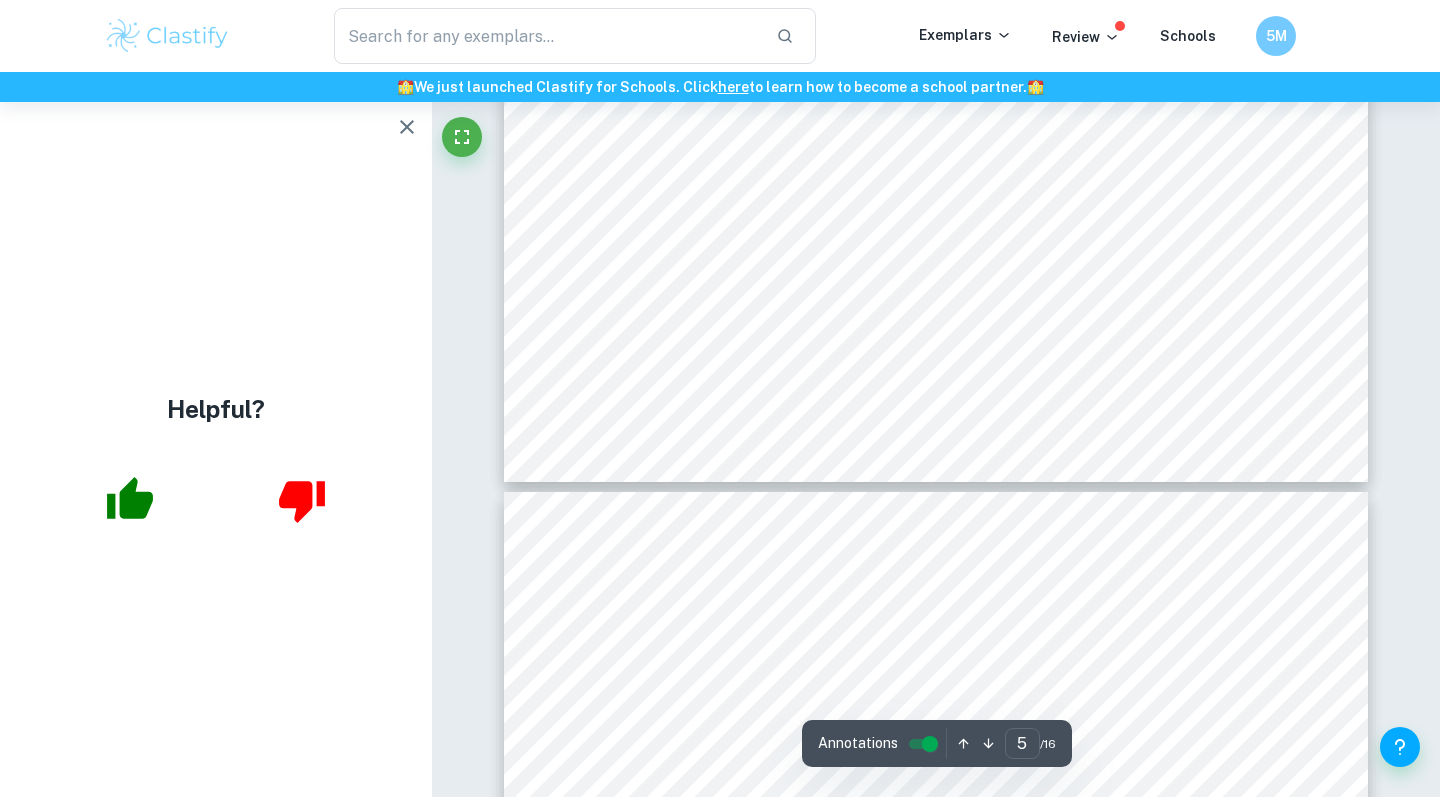 scroll, scrollTop: 5719, scrollLeft: 0, axis: vertical 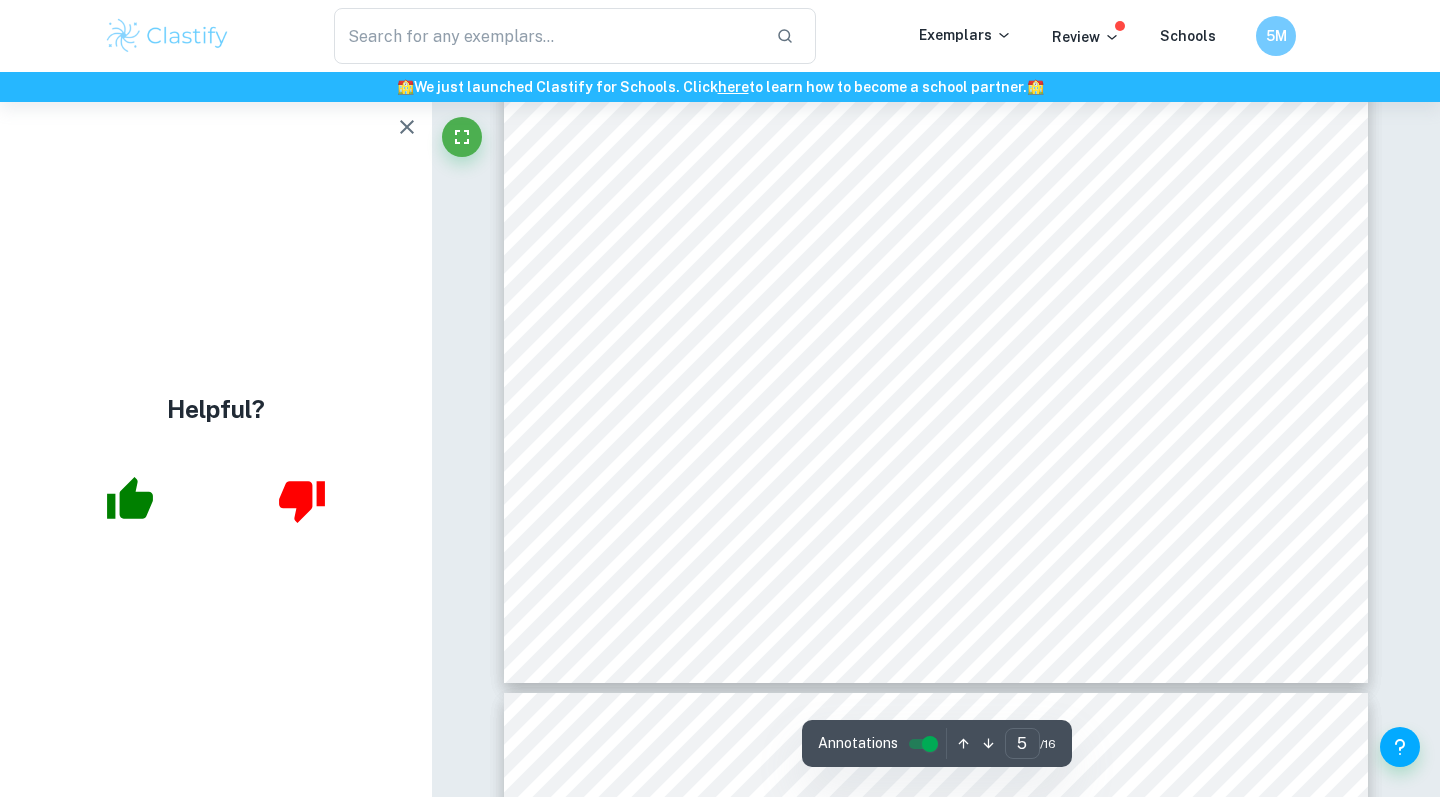 click on "Analysis Main Results and Findings Business Tool 1: SWOT Analysis The 2022 Netflix SWOT Analysis examines the company's situation through factors within the internal and external environment of the firm, which helps identify appropriate strategy selection and formulation (Stimpson et al. p. 50). It aids companies in comprehending their positioning and possible   changes   in the future (Surridge & Gillespie, 2022, p. 14). The SWOT will be used to analyze Netflix's business environment and the factors that caused change   within the firm. Still, one of its main limitations is it leads to increased bias and subjectivity (Stimpson et al. p. 51-52). Figure 1: Netflix Inc. 2022 SWOT Analysis of the causes of   change Positive   Negative Internal   Strengths -   Leading market value (Chenying, 2023, p. 185) -   Brand reputation   (Fitzgerald, 2024) Weaknesses -   Subscription cancellations (Netflix, Inc., 2023) -   Saturation of North American subscriptions   (Forbes, 2022; Yip, 2017) External   Opportunities -" at bounding box center (936, 73) 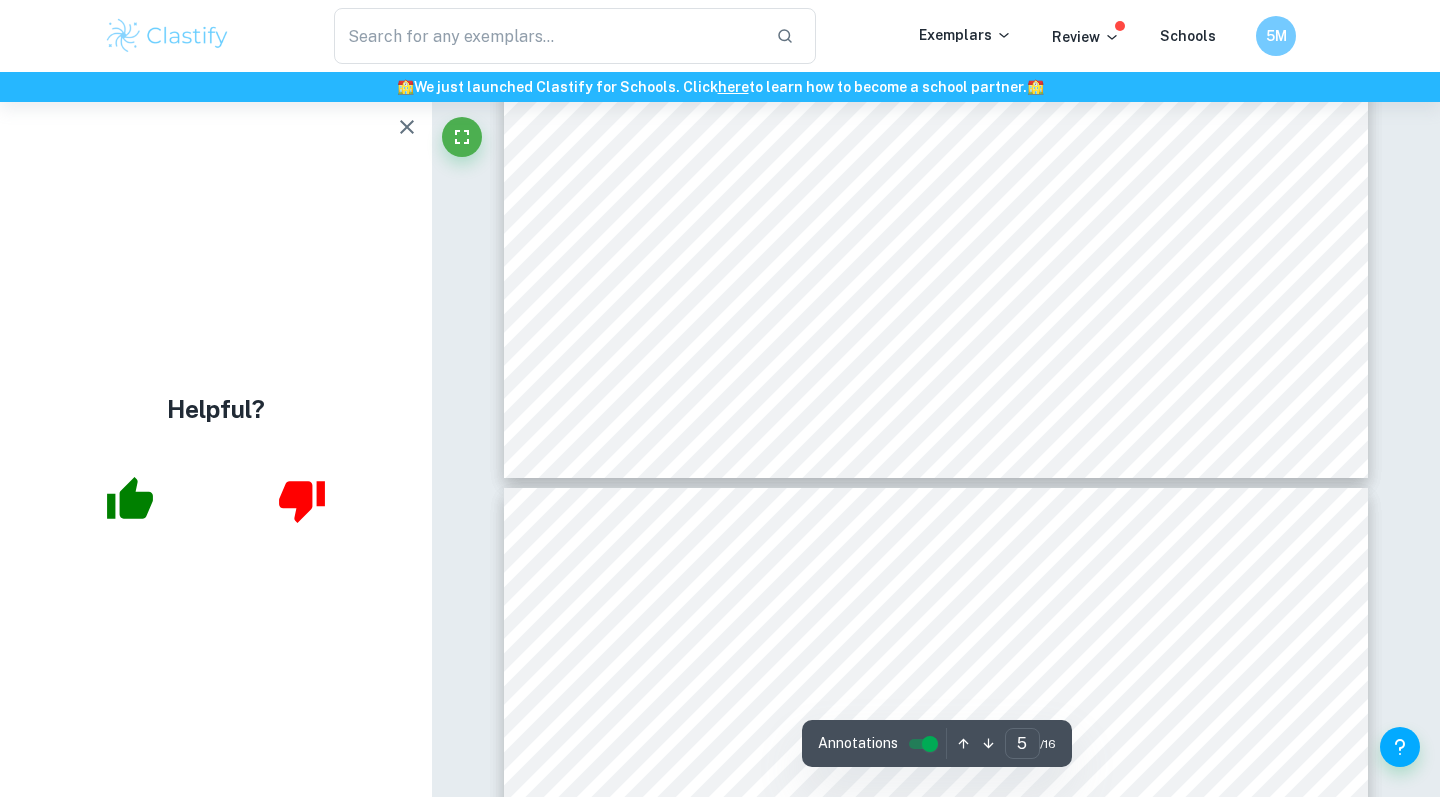 scroll, scrollTop: 5924, scrollLeft: 0, axis: vertical 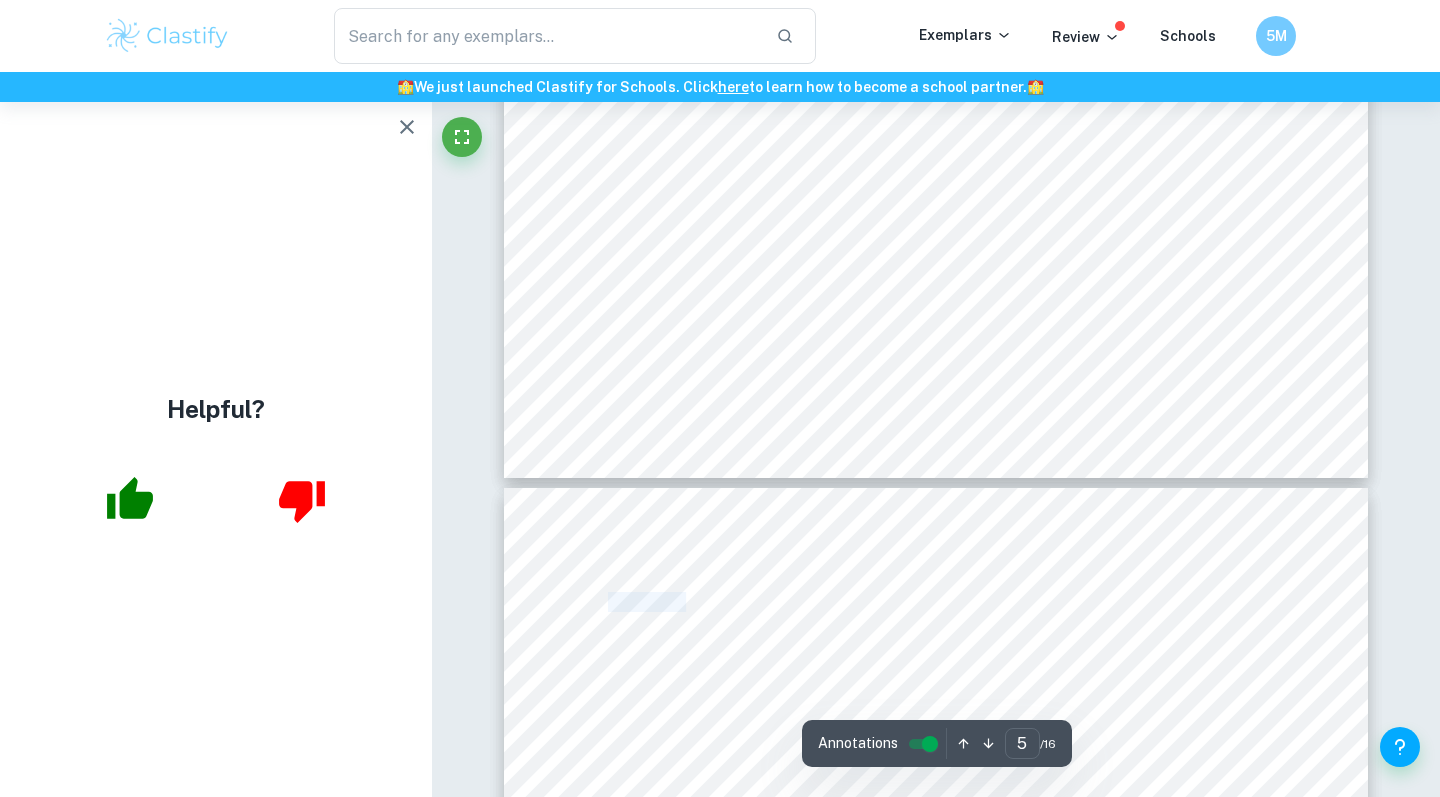 drag, startPoint x: 684, startPoint y: 607, endPoint x: 690, endPoint y: 628, distance: 21.84033 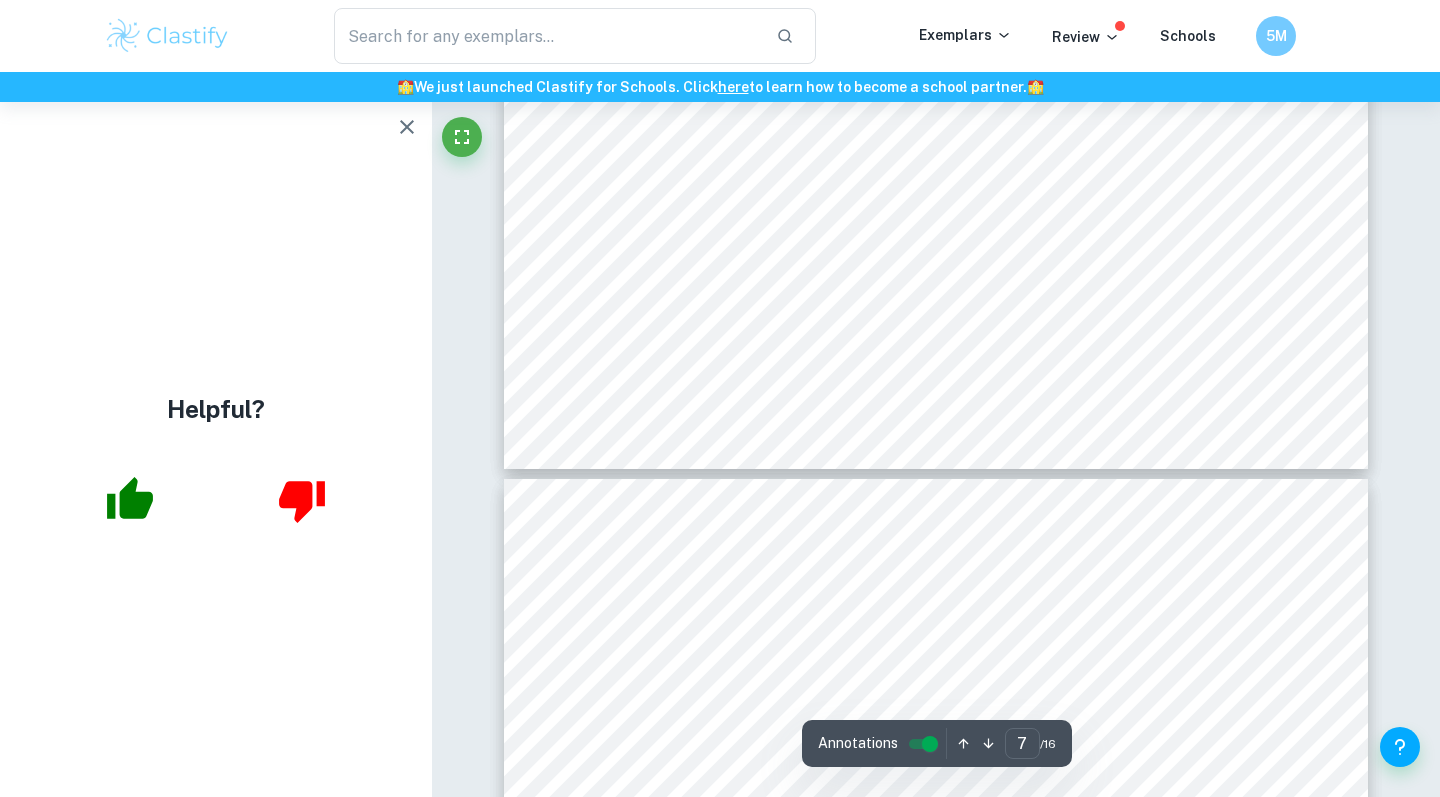 scroll, scrollTop: 7438, scrollLeft: 0, axis: vertical 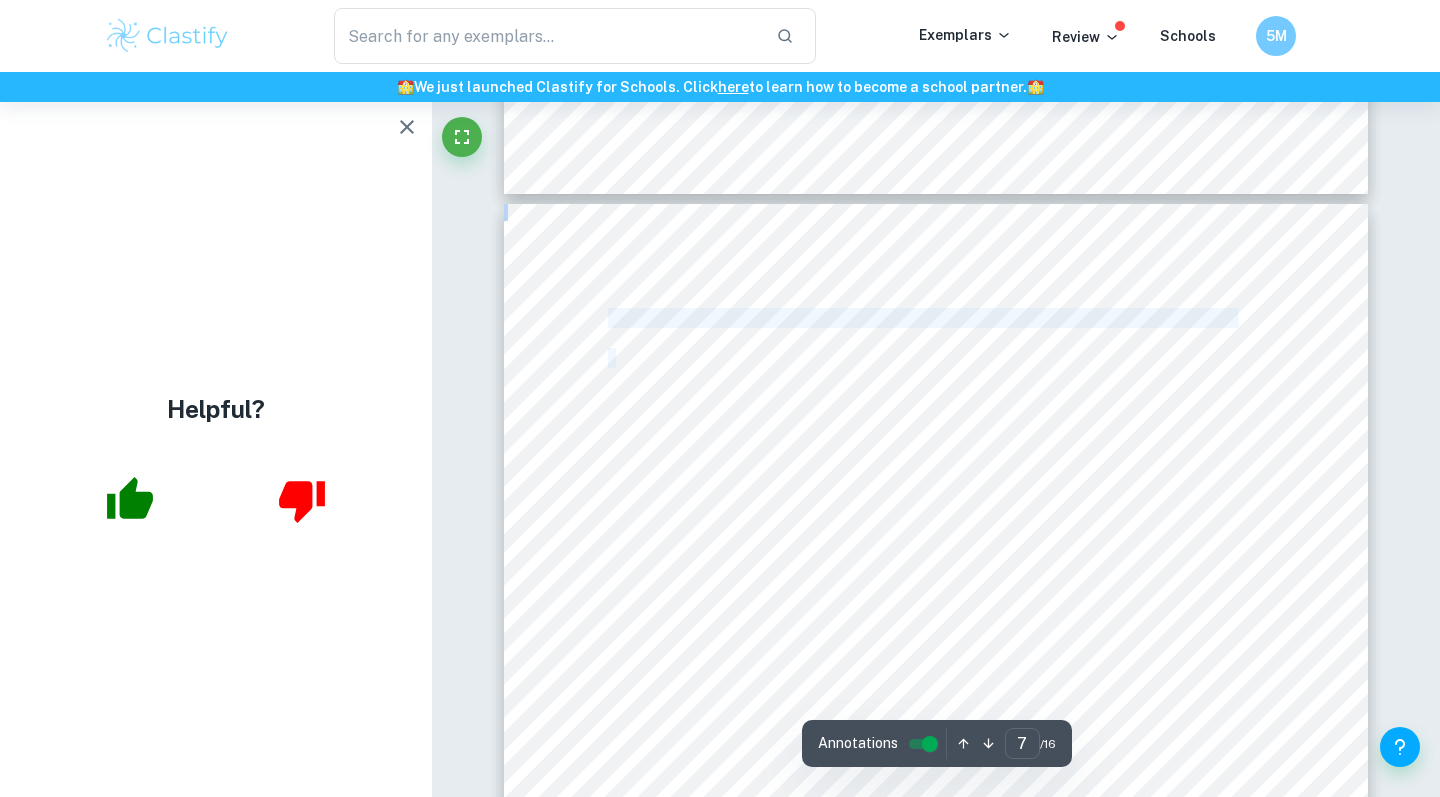 drag, startPoint x: 601, startPoint y: 320, endPoint x: 623, endPoint y: 372, distance: 56.462376 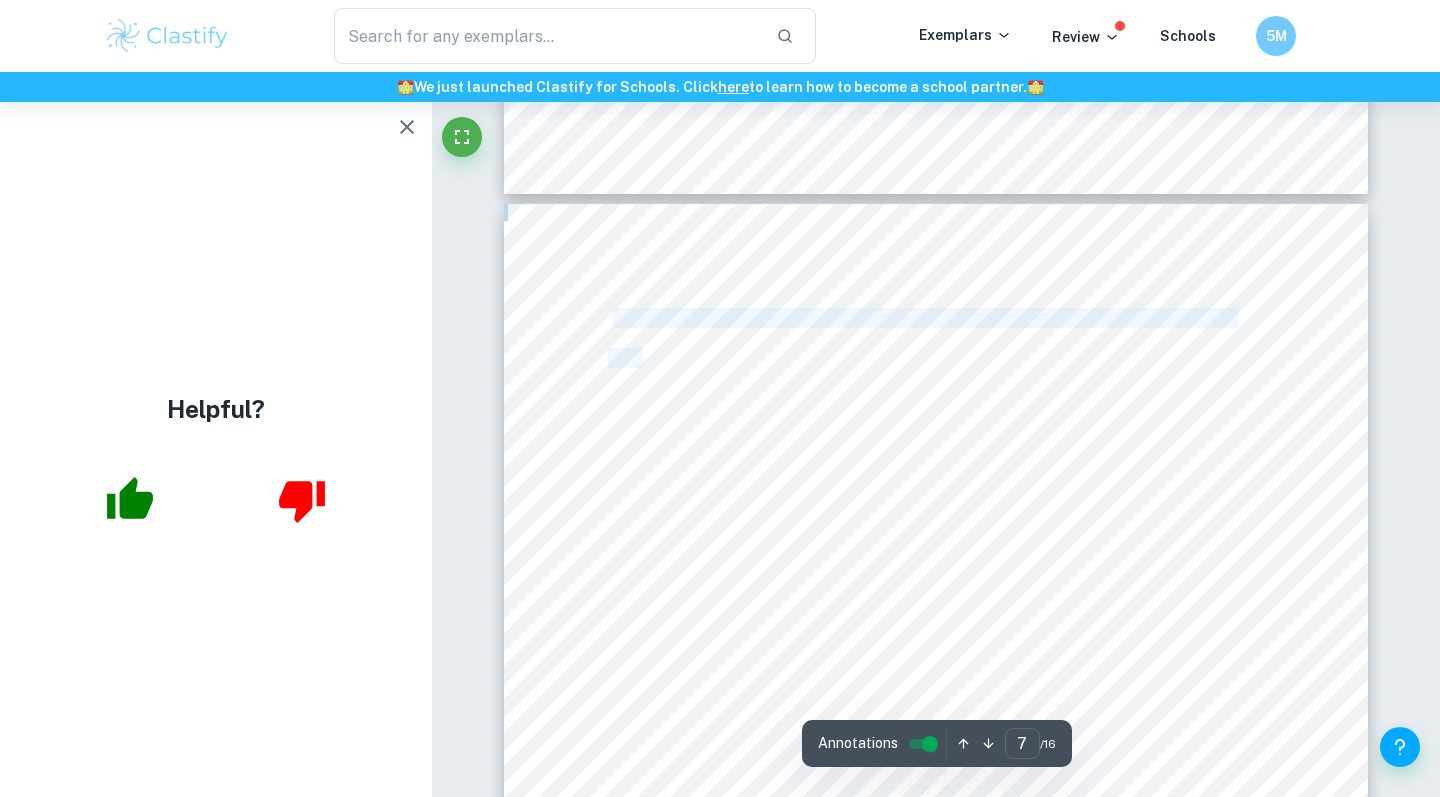 drag, startPoint x: 613, startPoint y: 318, endPoint x: 640, endPoint y: 366, distance: 55.072678 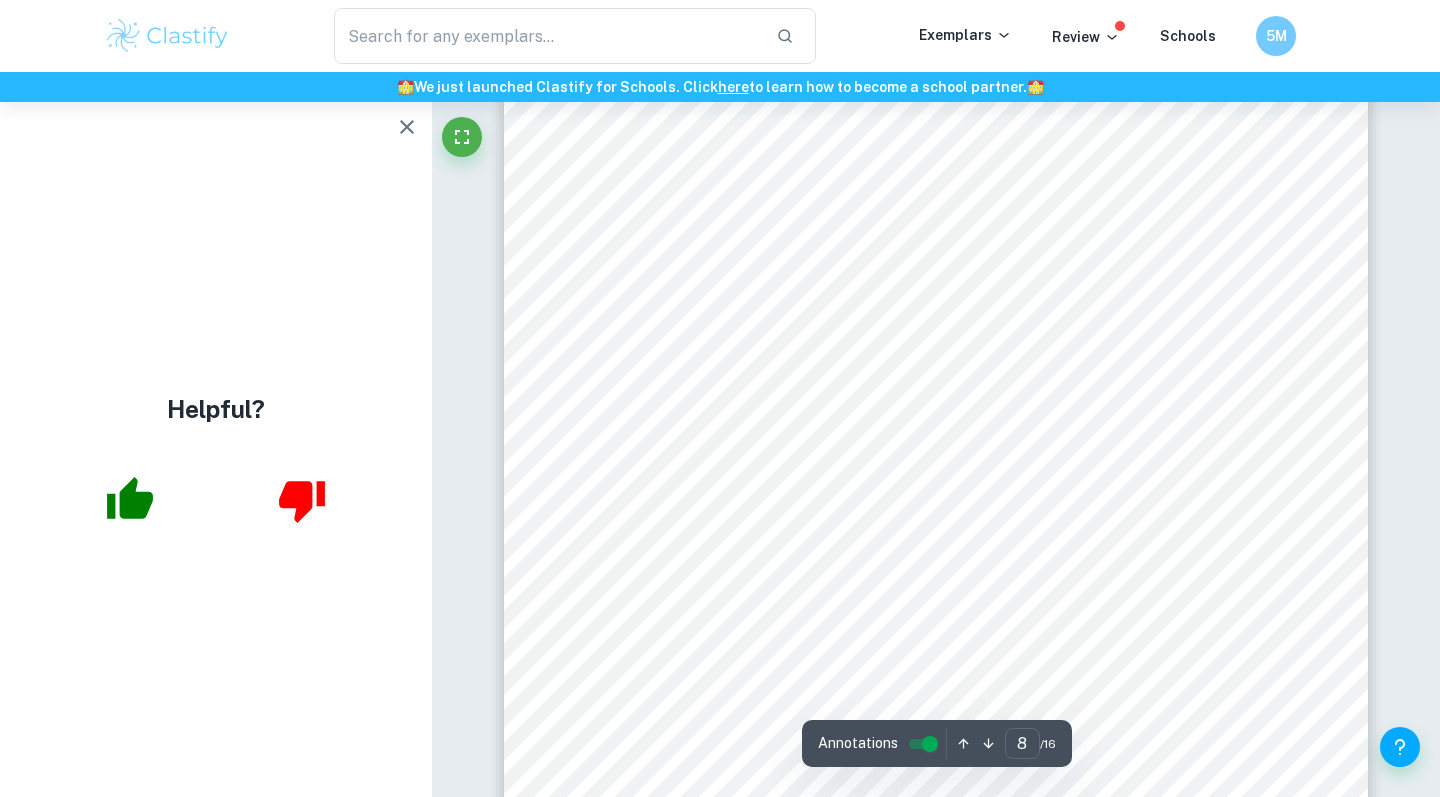 scroll, scrollTop: 9200, scrollLeft: 0, axis: vertical 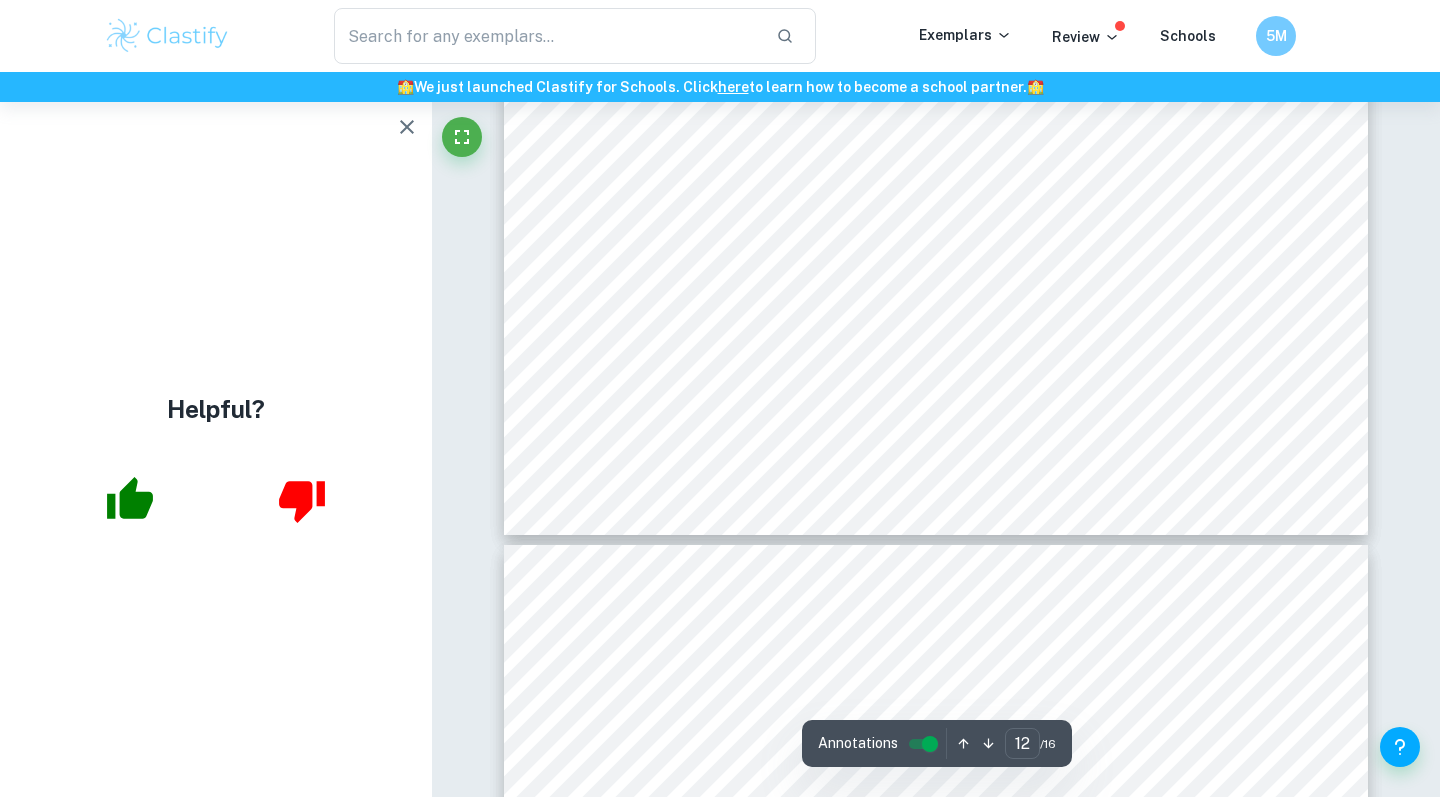 type on "13" 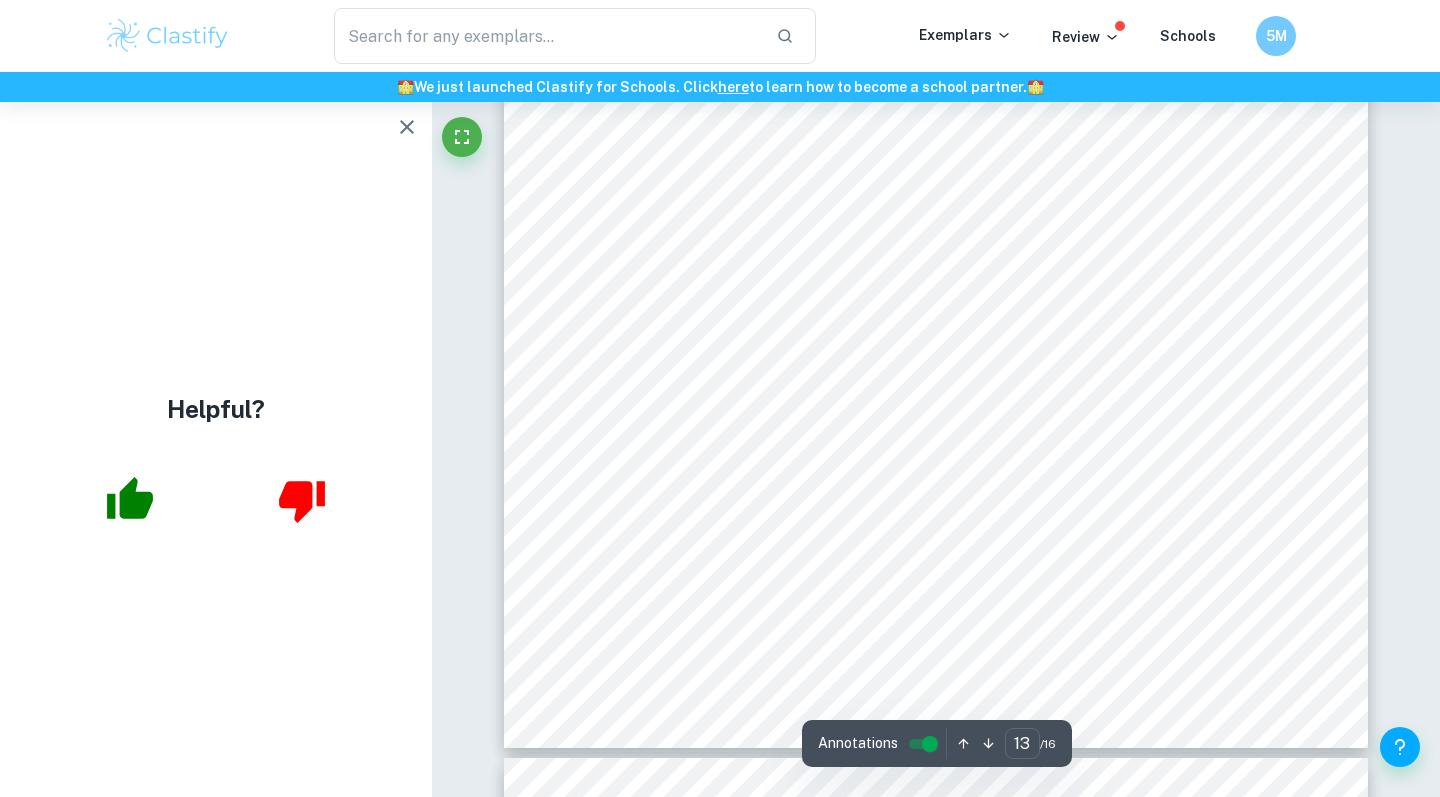 scroll, scrollTop: 15500, scrollLeft: 0, axis: vertical 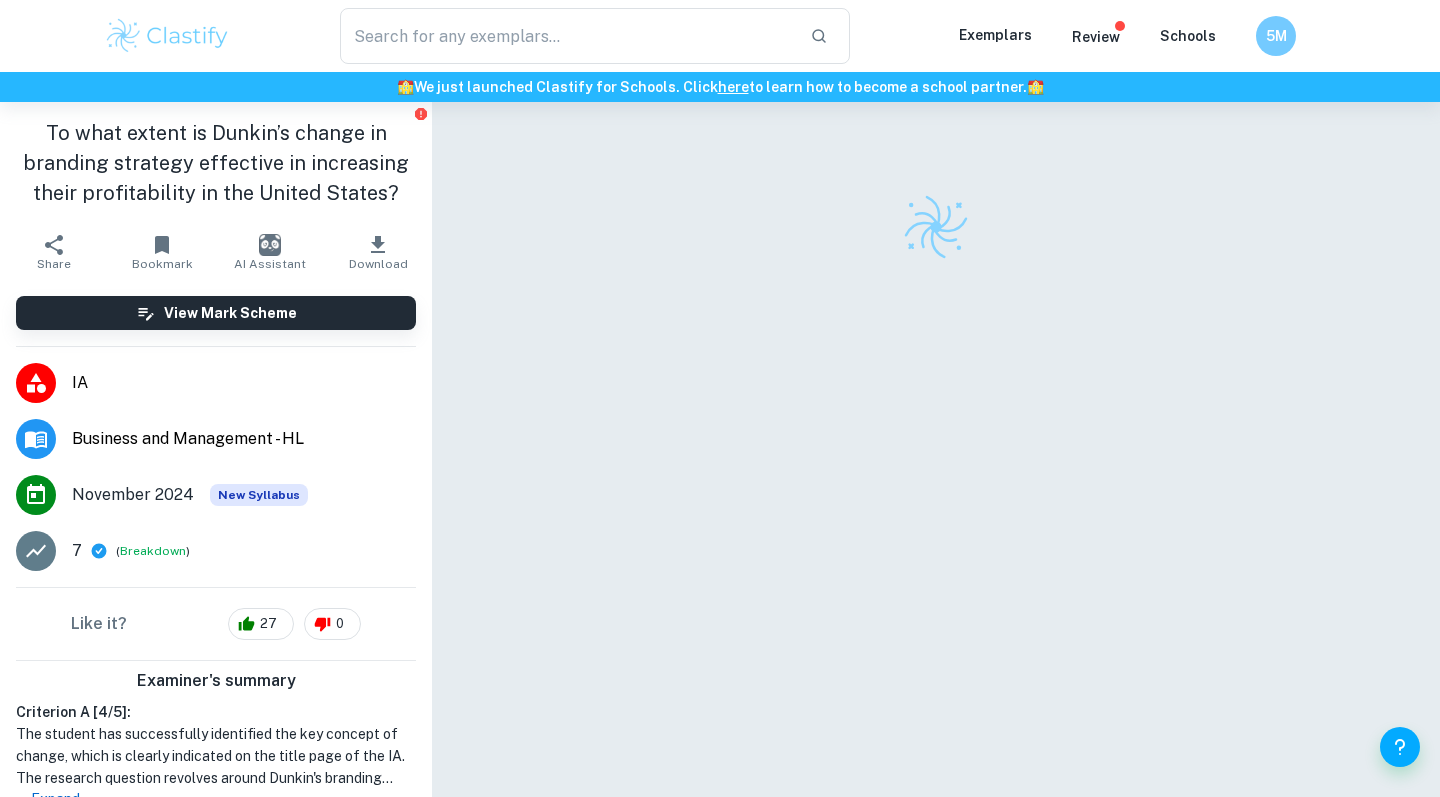 checkbox on "true" 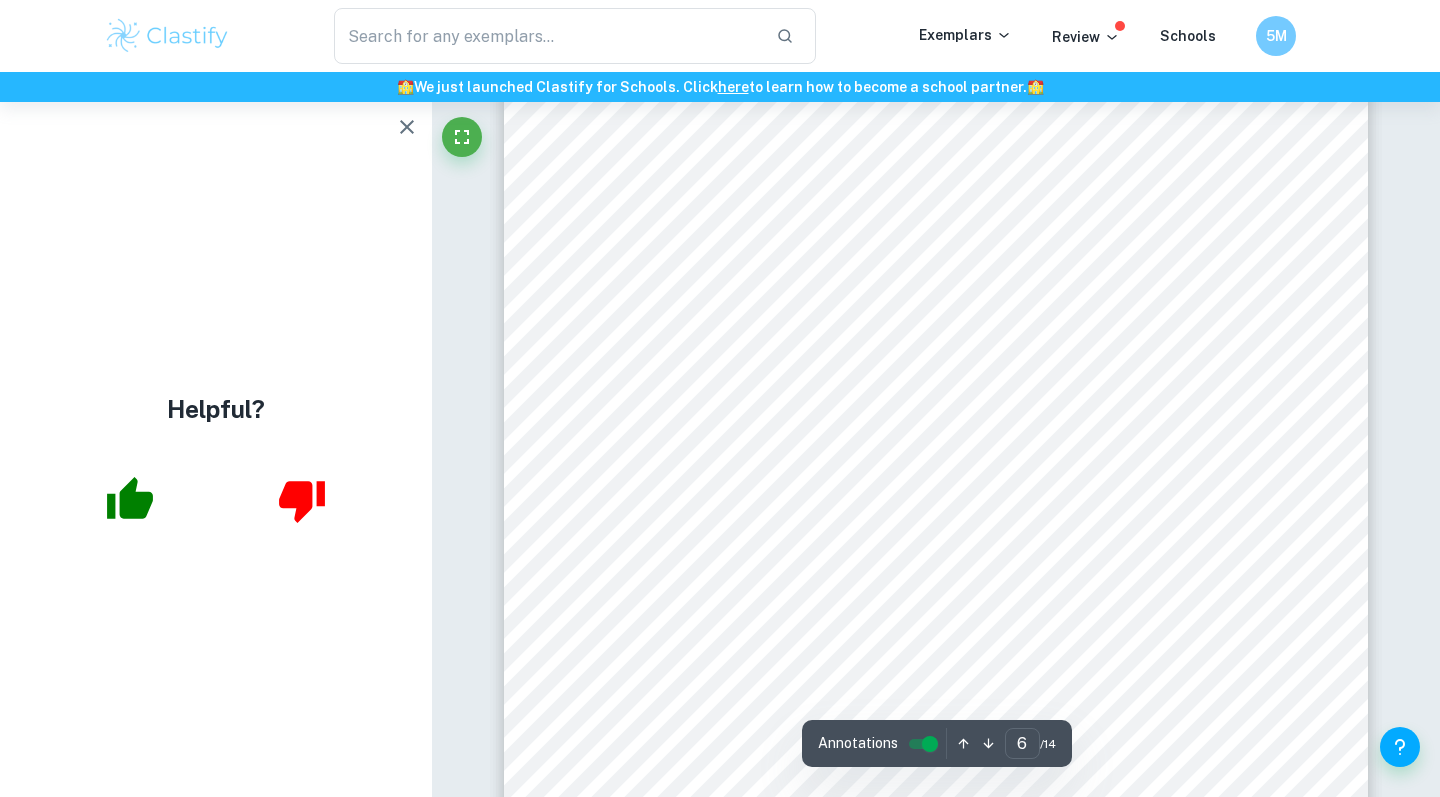 scroll, scrollTop: 6524, scrollLeft: 0, axis: vertical 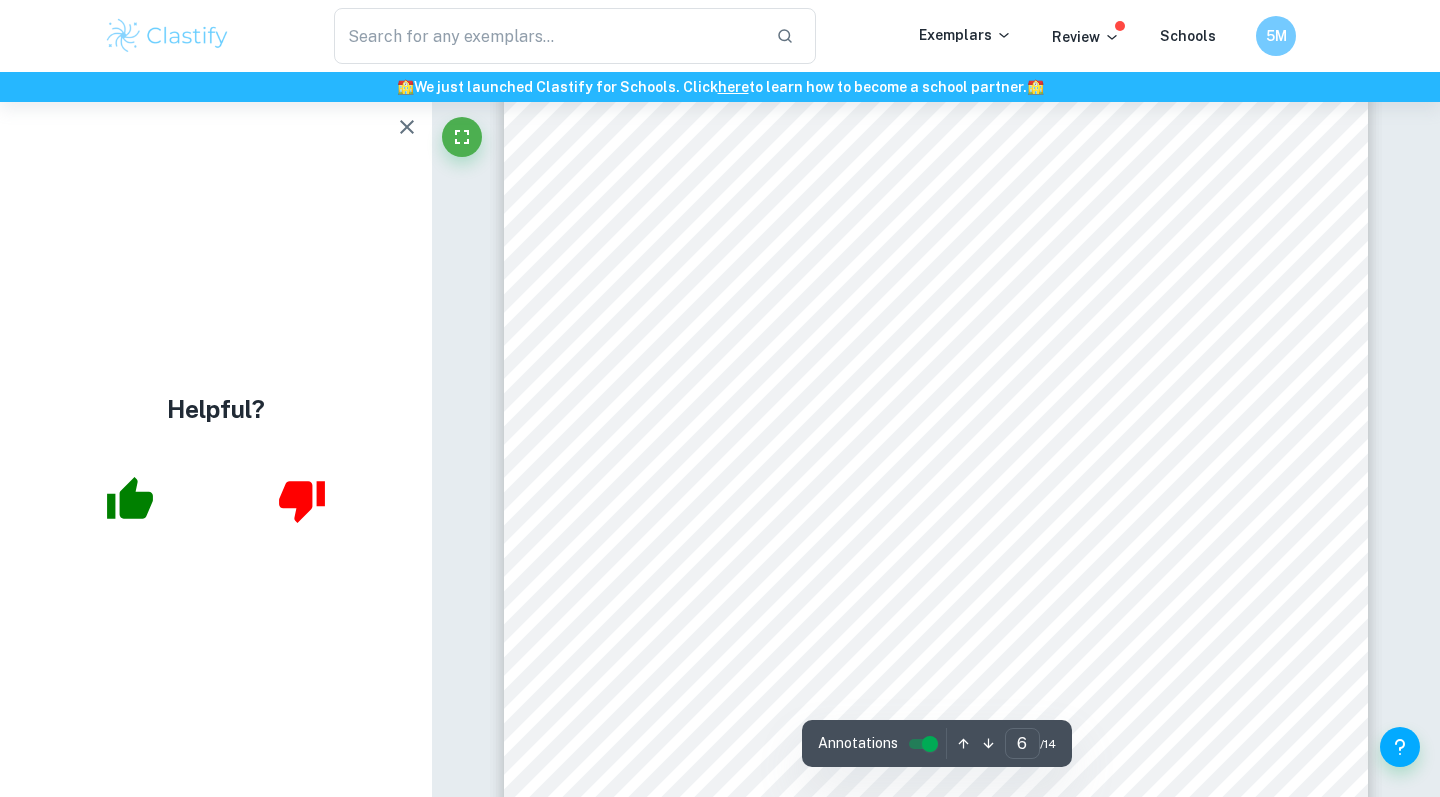 click on "To what extent is Dunkin9s change in branding strategy effective in increasing their profitability in the United States? Page 6 of 29 represented their ideal to modernize the brand 9 , according to Dunkin9s CMO Tony Weisman, reflected in their logo simplification. Experts also hypothesize this was Dunkin9s attempt to directly compete with Starbucks for increased market share. 10 Figure 1: A comparison between Dunkin9s old and new logo 3.2 Menu Dunkin9 has since decreased their donut options in-store by 10% 11 , whilst increasing their beverage variety beyond espresso to include cold brews and nitro coffee 12 . Dunkin also   changed   their food menu, introducing Beyond Meat sandwiches and breakfast wraps, and adding healthier items 13 . This   change   has allowed Dunkin to penetrate the <third-wave coffee= 14   market, appealing to their millennial and Generation Z 15 audience. 9   Smith, Jared S. Appendix 1: Suppor9ng Document 1 Dunkin9 Donuts Rebrand: Big Hit or Big Mistake?=   T.E. Digital   MarkeMng ," at bounding box center (936, 476) 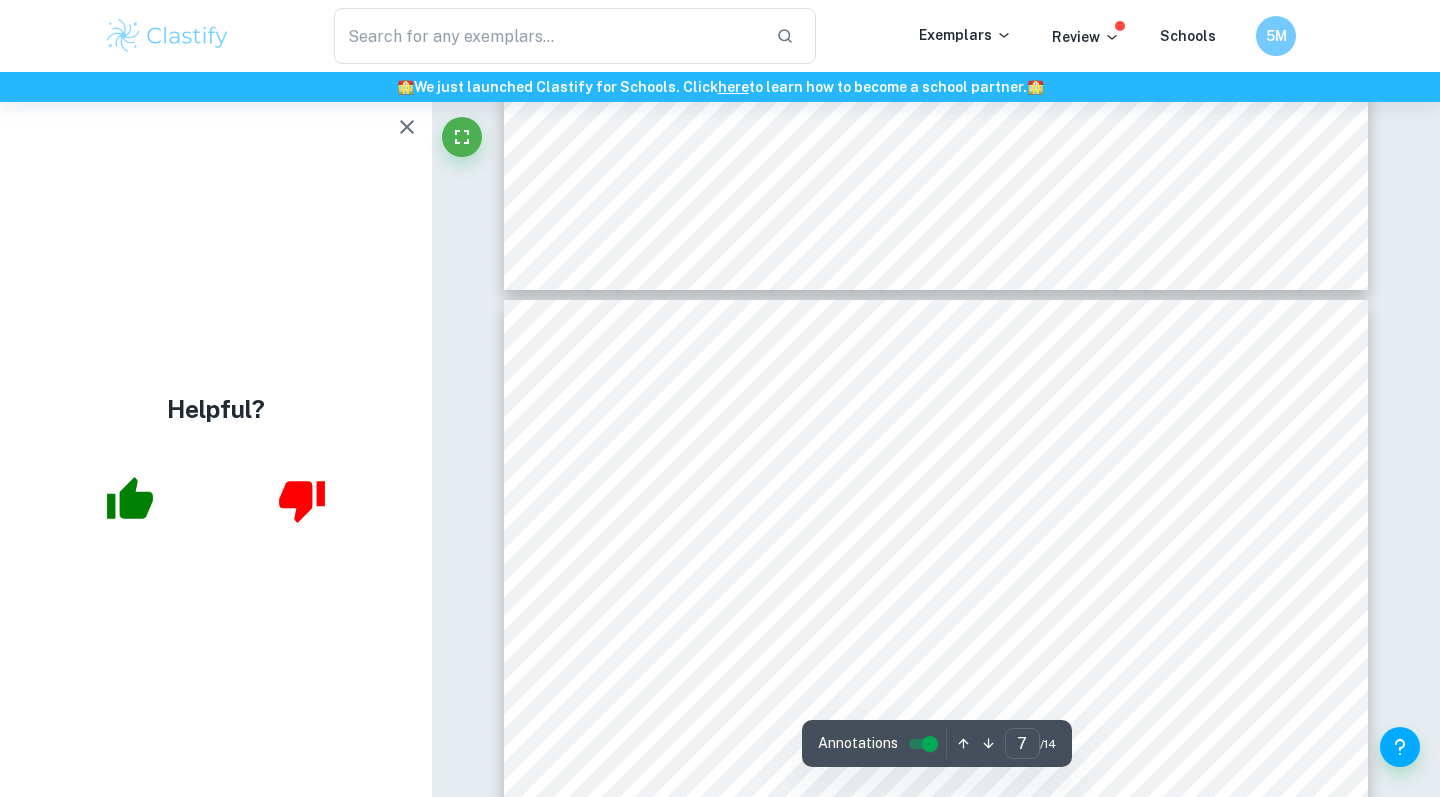 scroll, scrollTop: 7368, scrollLeft: 0, axis: vertical 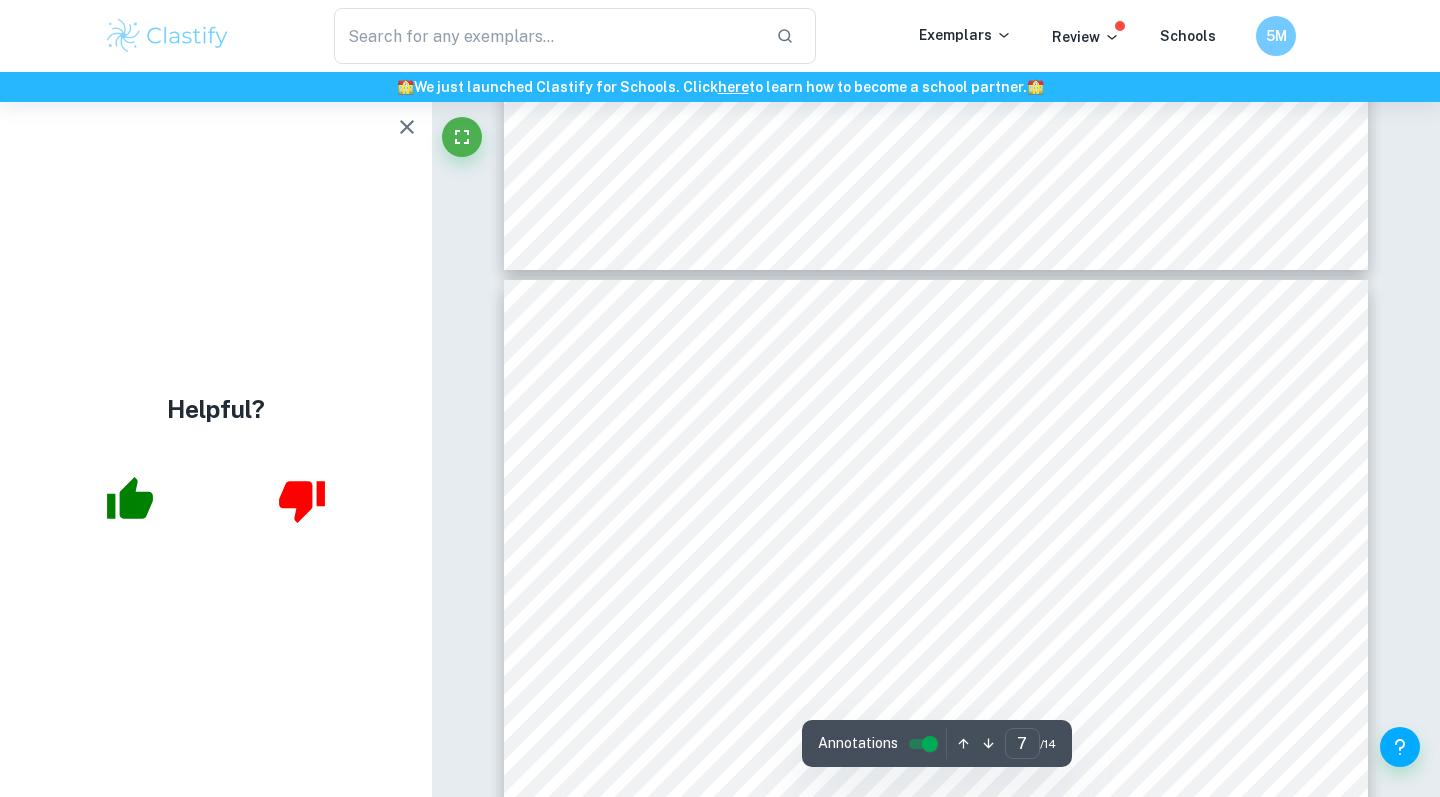 click on "To what extent is Dunkin9s change in branding strategy effective in increasing their" at bounding box center (923, 342) 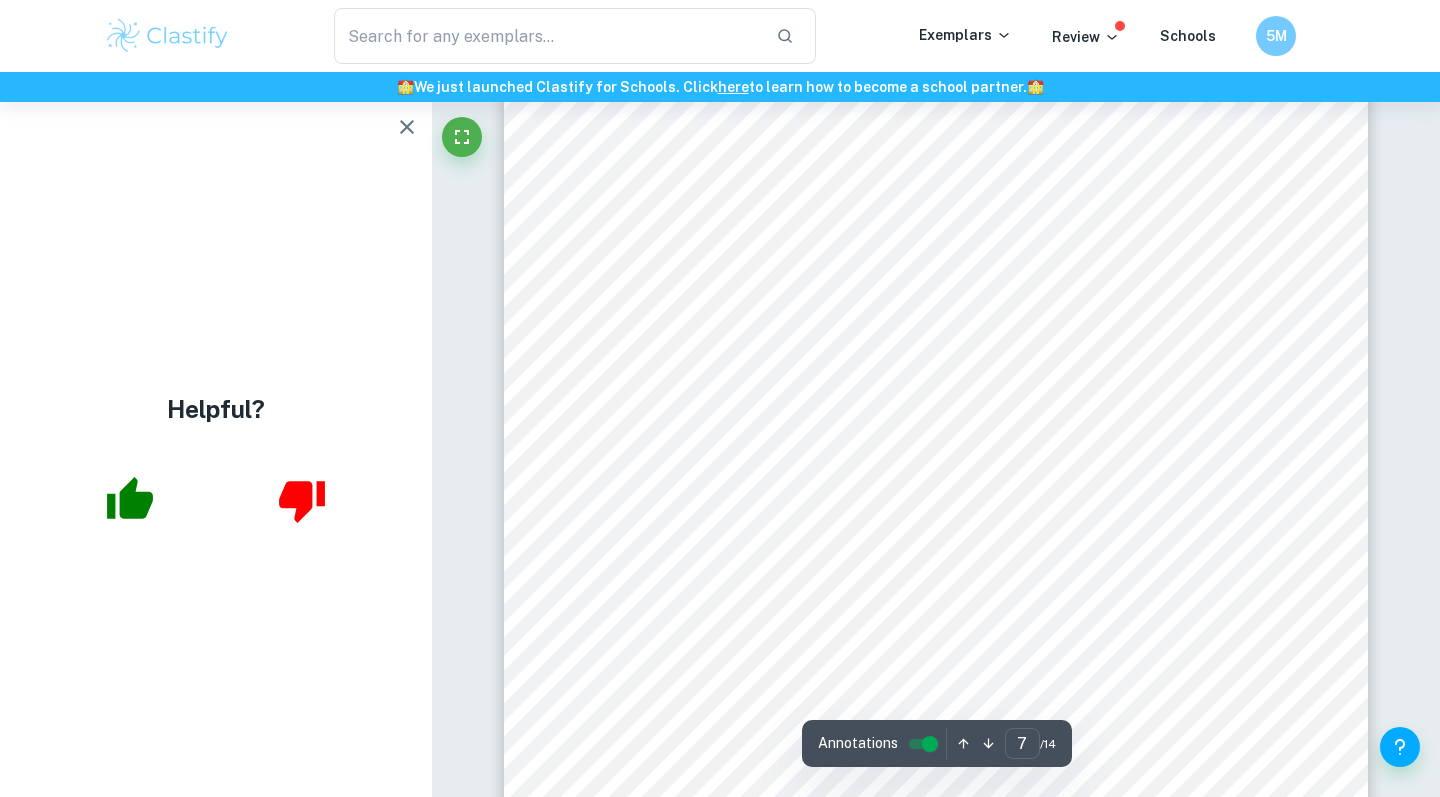 scroll, scrollTop: 7706, scrollLeft: 0, axis: vertical 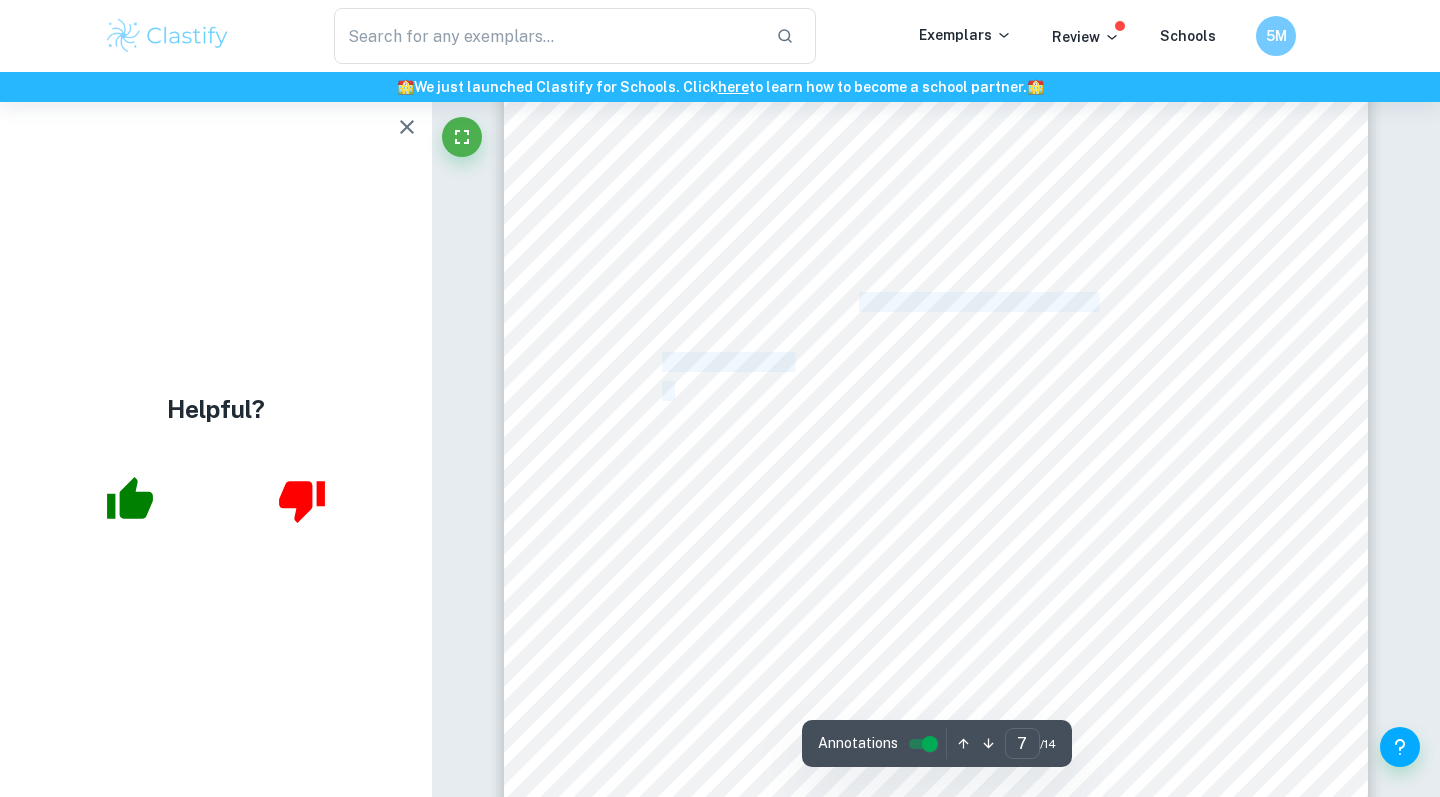 drag, startPoint x: 676, startPoint y: 394, endPoint x: 641, endPoint y: 501, distance: 112.578865 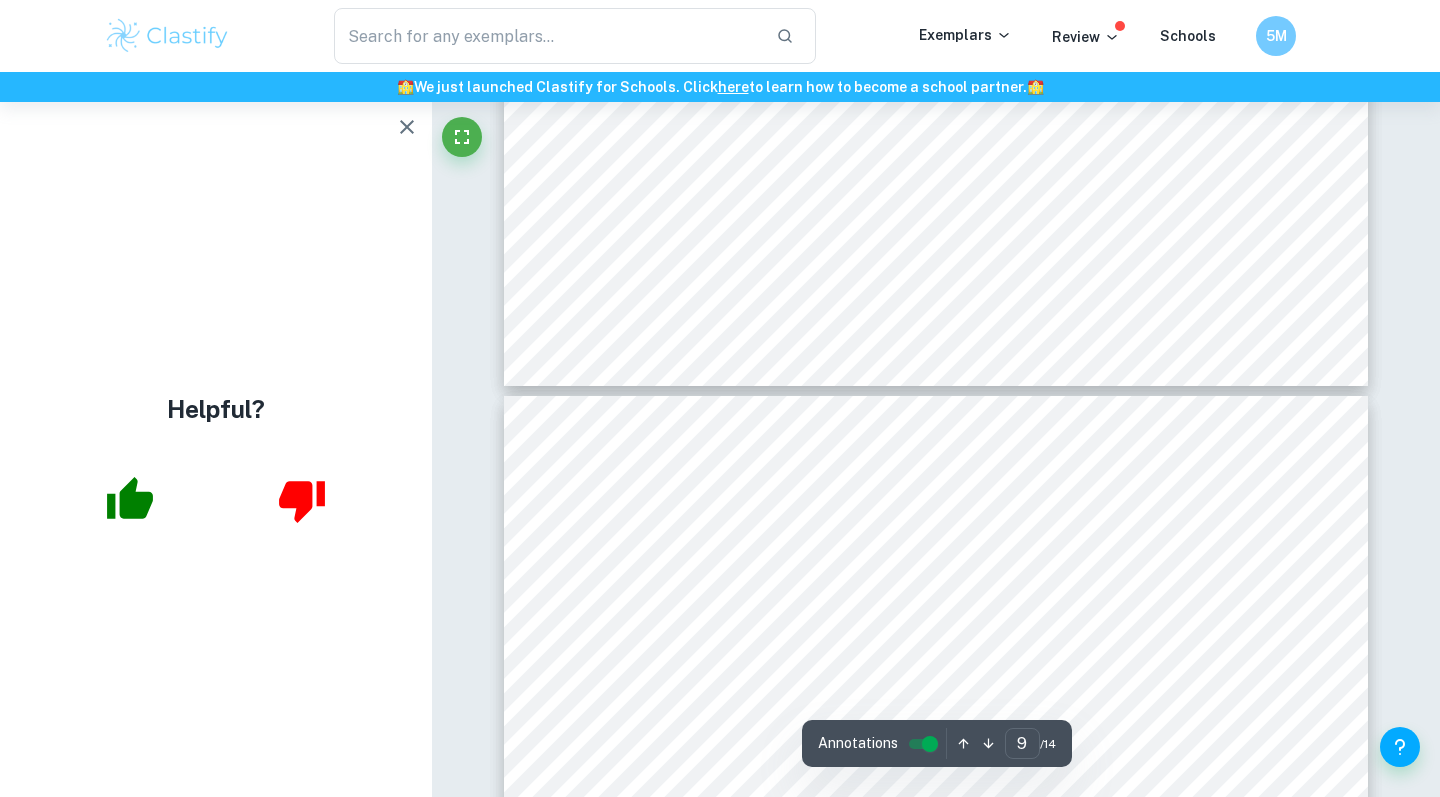 scroll, scrollTop: 10871, scrollLeft: 0, axis: vertical 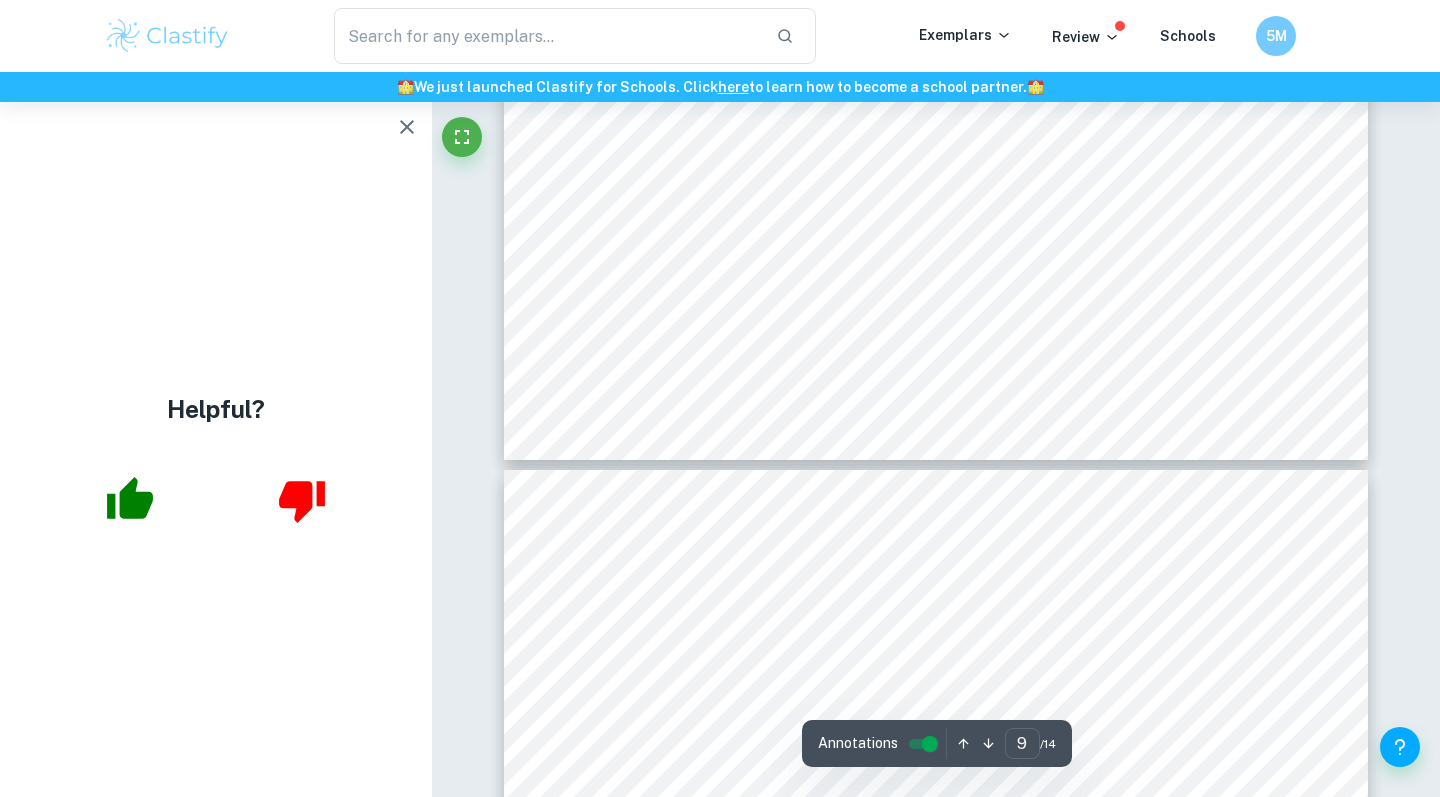 drag, startPoint x: 750, startPoint y: 252, endPoint x: 748, endPoint y: 312, distance: 60.033325 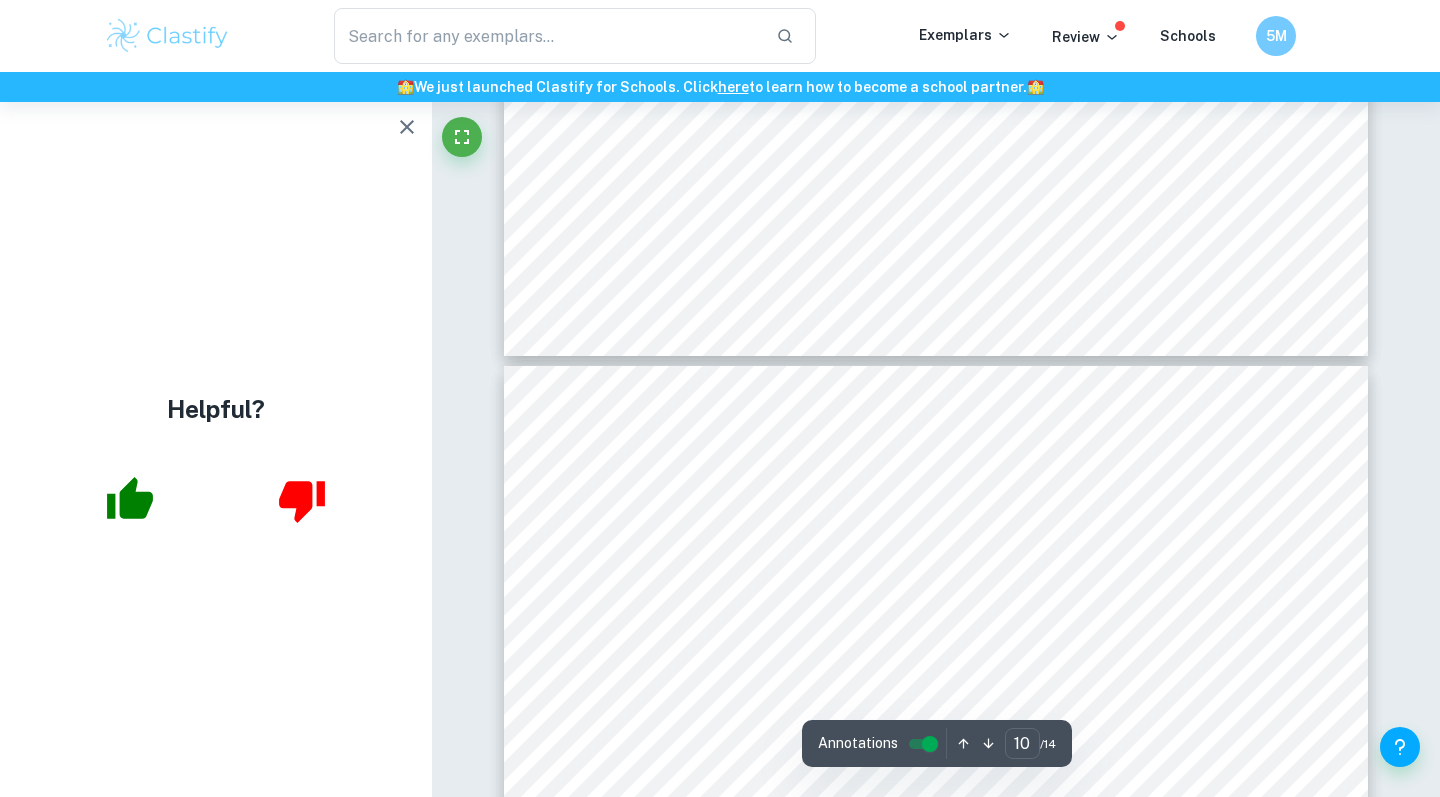 scroll, scrollTop: 11001, scrollLeft: 0, axis: vertical 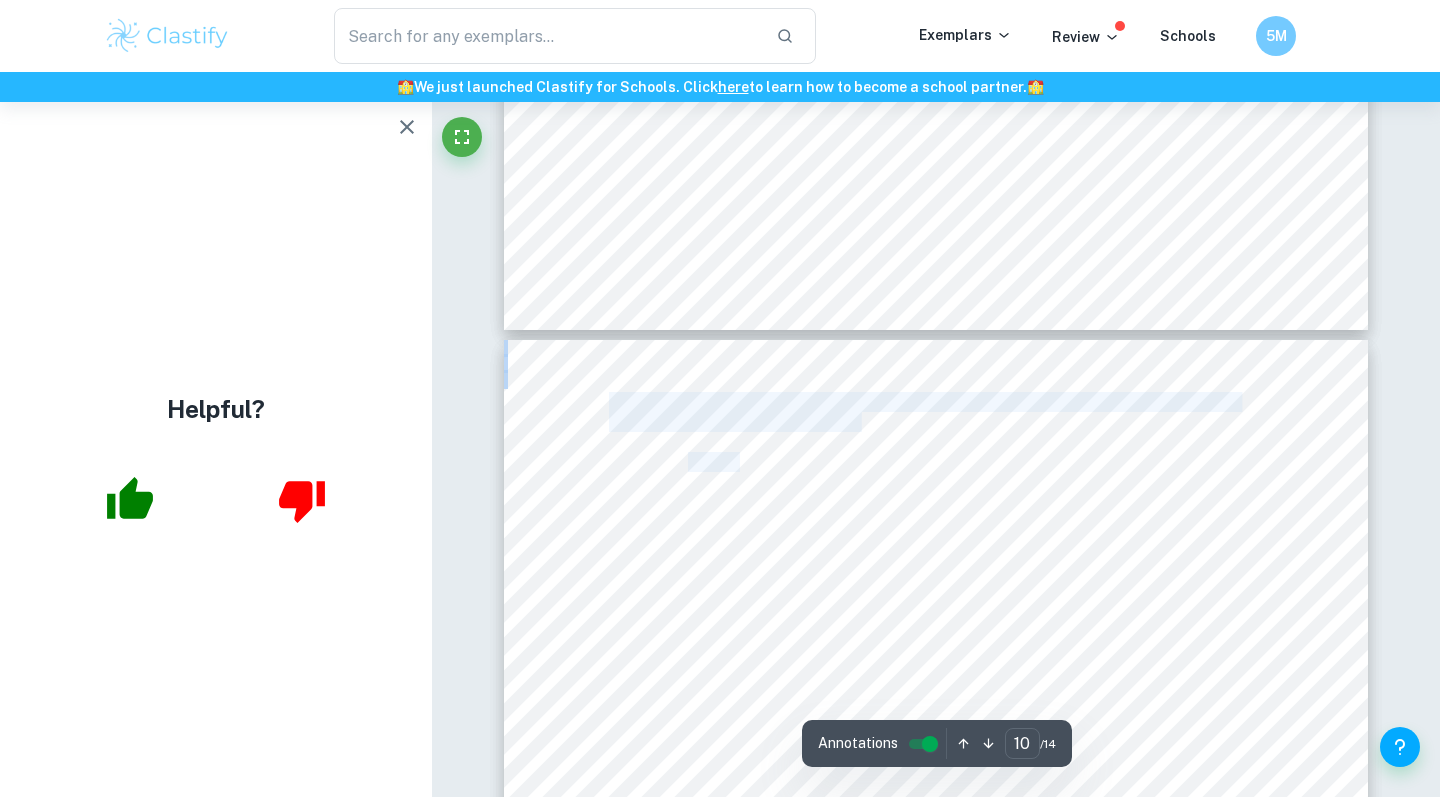 drag, startPoint x: 739, startPoint y: 459, endPoint x: 739, endPoint y: 507, distance: 48 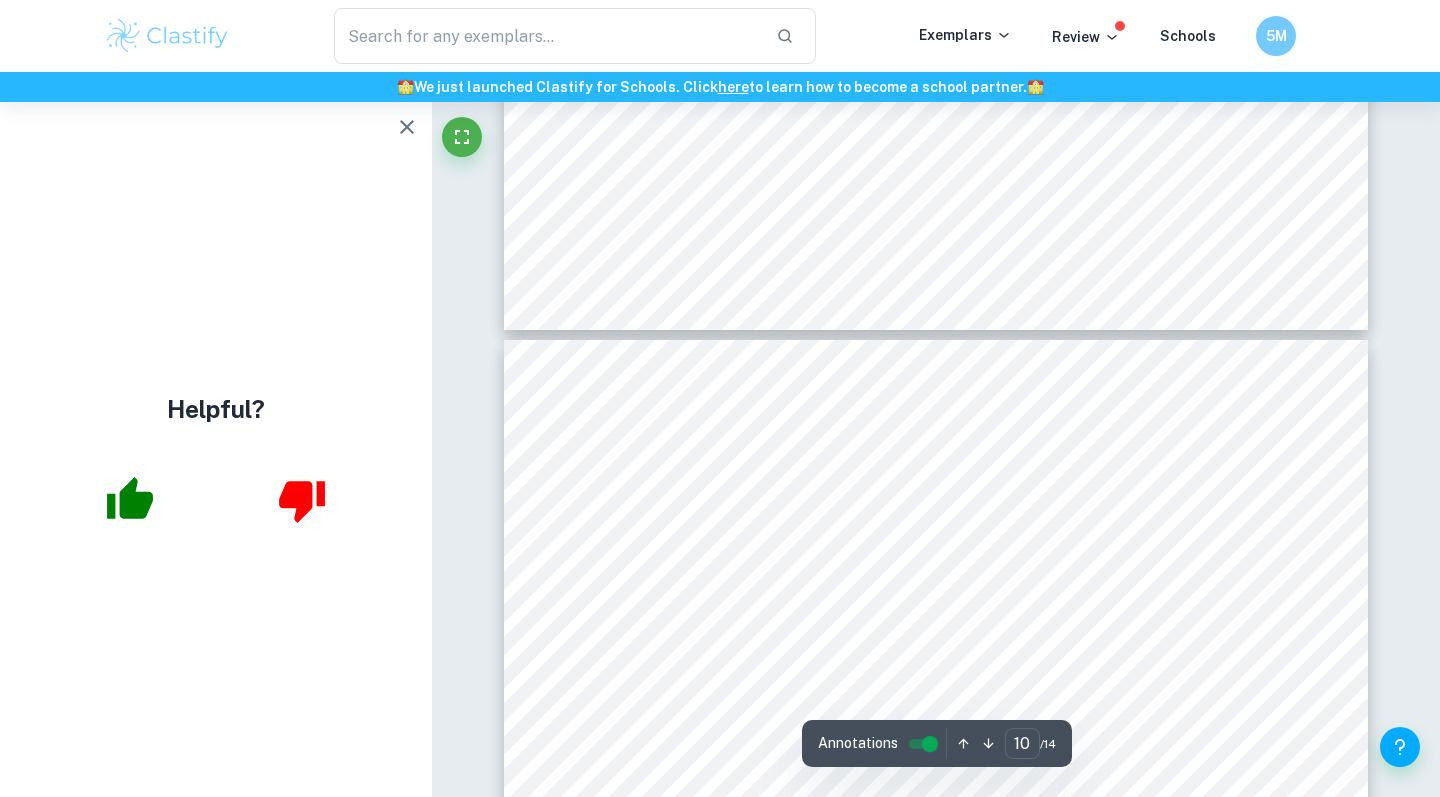 scroll, scrollTop: 11183, scrollLeft: 0, axis: vertical 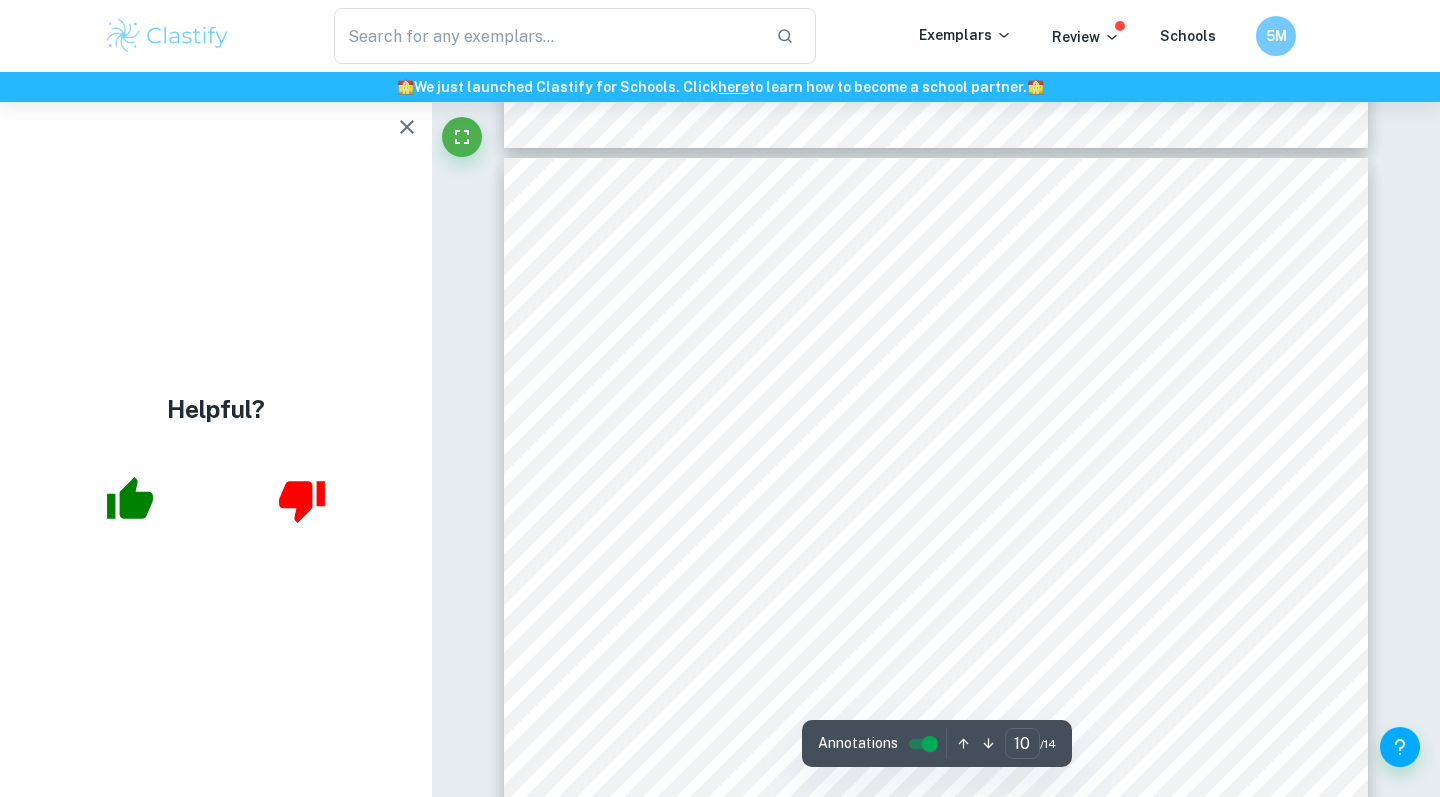 drag, startPoint x: 739, startPoint y: 507, endPoint x: 739, endPoint y: 537, distance: 30 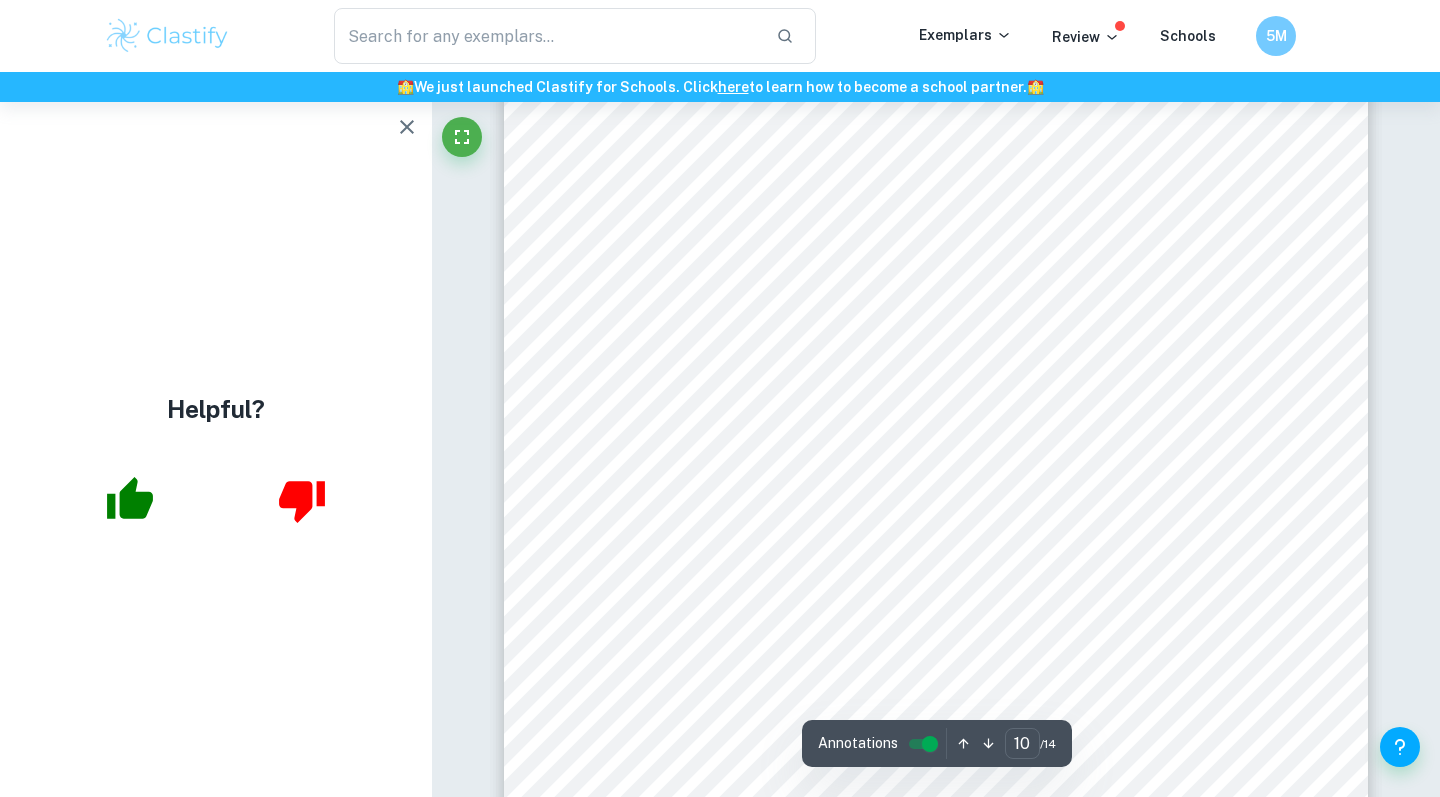 scroll, scrollTop: 11390, scrollLeft: 0, axis: vertical 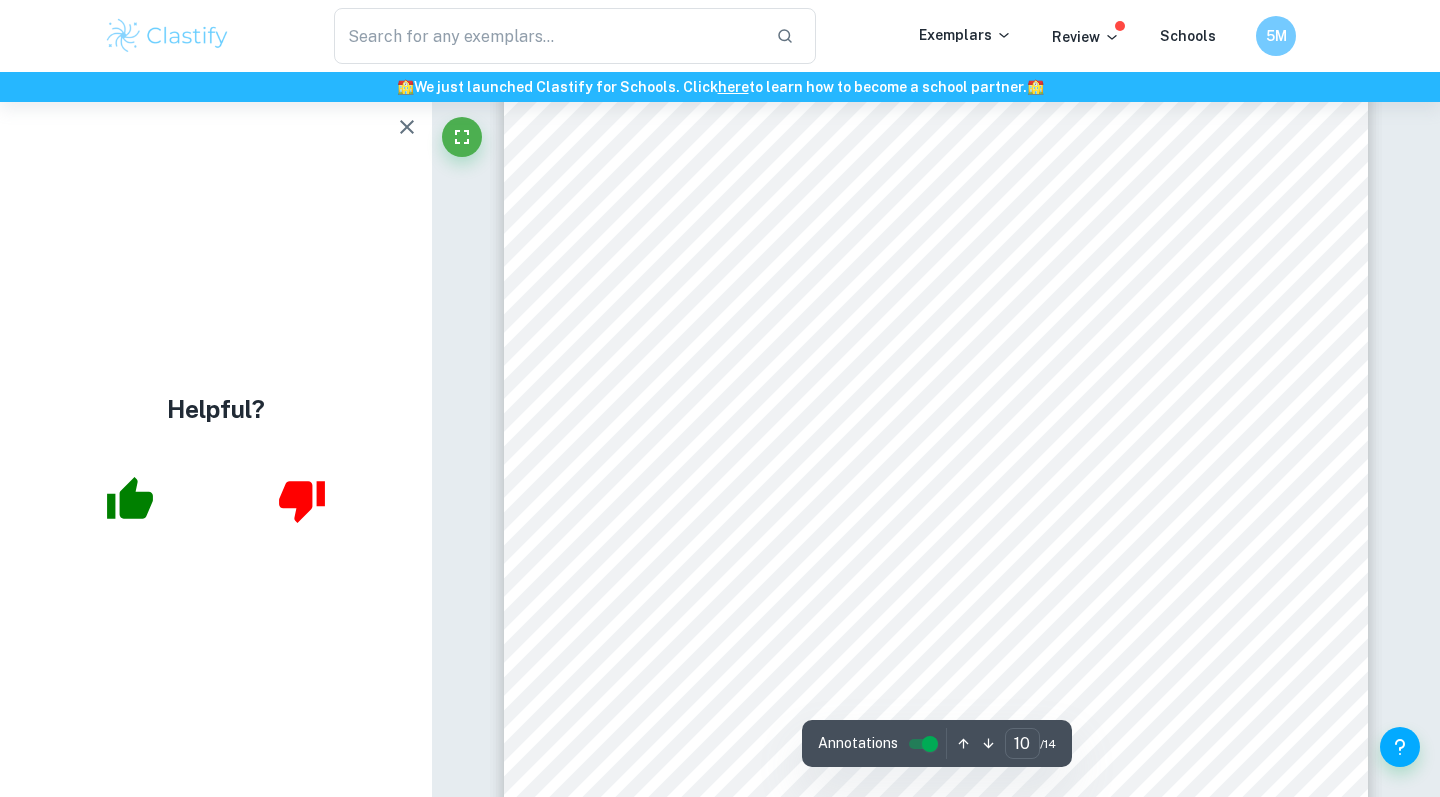 drag, startPoint x: 659, startPoint y: 552, endPoint x: 659, endPoint y: 576, distance: 24 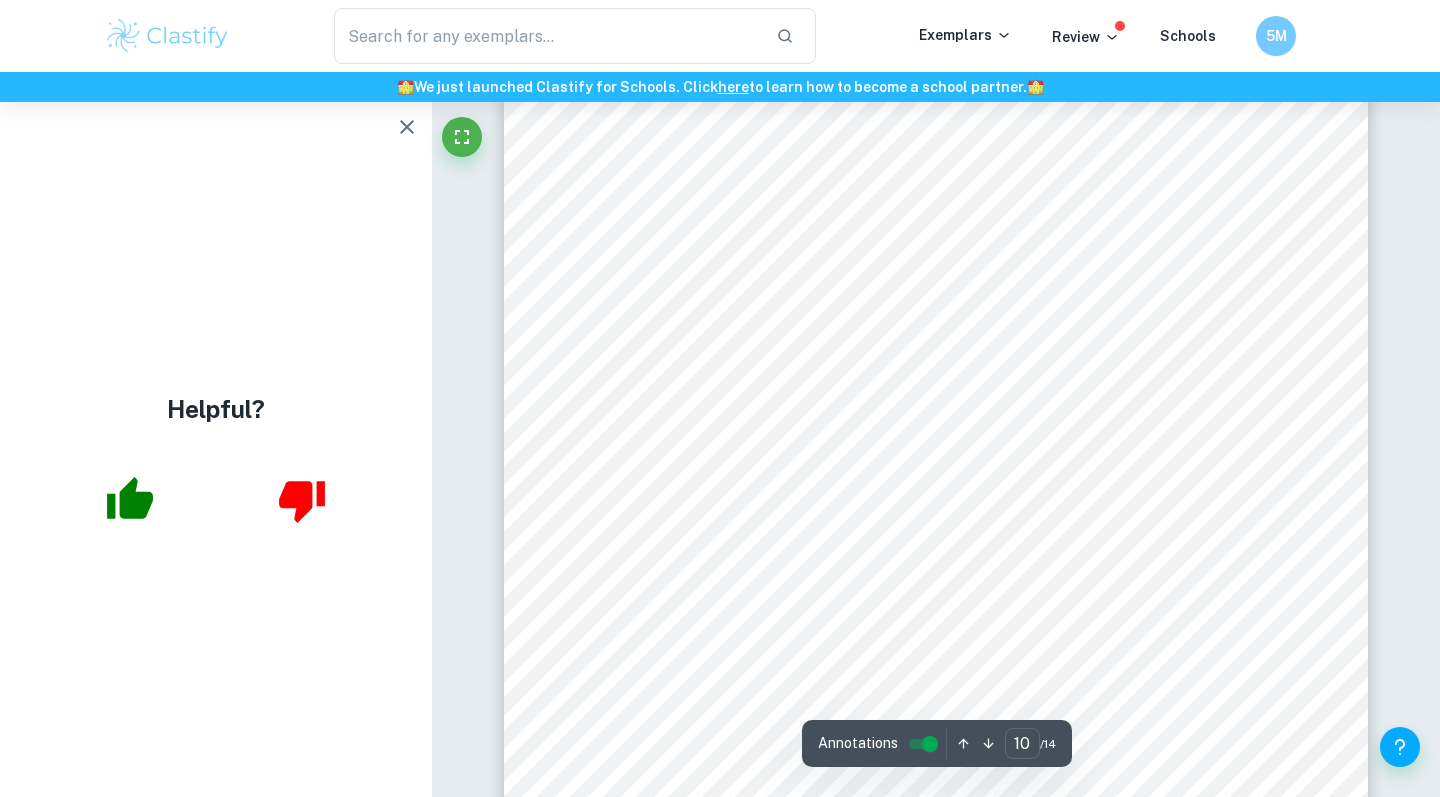 scroll, scrollTop: 11460, scrollLeft: 0, axis: vertical 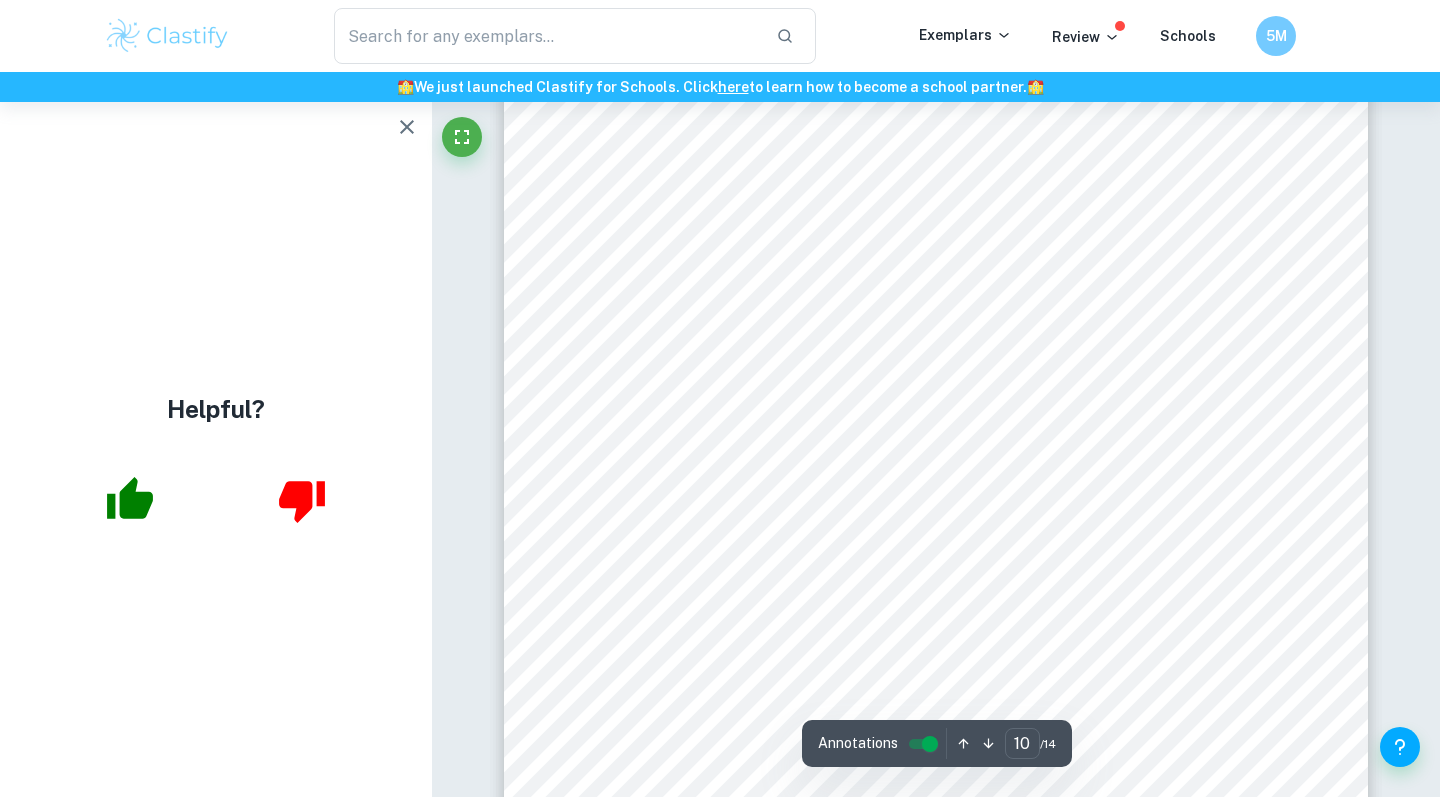 click on "To what extent is Dunkin9s change in branding strategy effective in increasing their profitability in the United States? Page 10 of 29 quality equipment and more aggressive promotions on social media 26   to strengthen their foothold in the coffee market   27   . According to CNBC, beverages   accounted   for   60%   of   Dunkin9s   sales   revenue   in   2022   28   . Additionally, from Figure 4, coffee is seen to be Dunkin9s rising star product, with a high market growth rate and market share, occupying 26% of the US coffee market. As of 2023, the global coffee market is projected to witness a compound annual growth rate (CAGR) of 4.72% from 2023 to 2030. Coffee also has higher profit margins than donuts due to lower production costs, allowing Dunkin to exploit economies of scale. Hence, making the change   towards beverages has driven Dunkin9s sales, and is an intelligent business strategy to safeguard and increase Dunkin9s long term profitability. 4.2 Porter9s Generic Strategies operational costs   29" at bounding box center (936, 492) 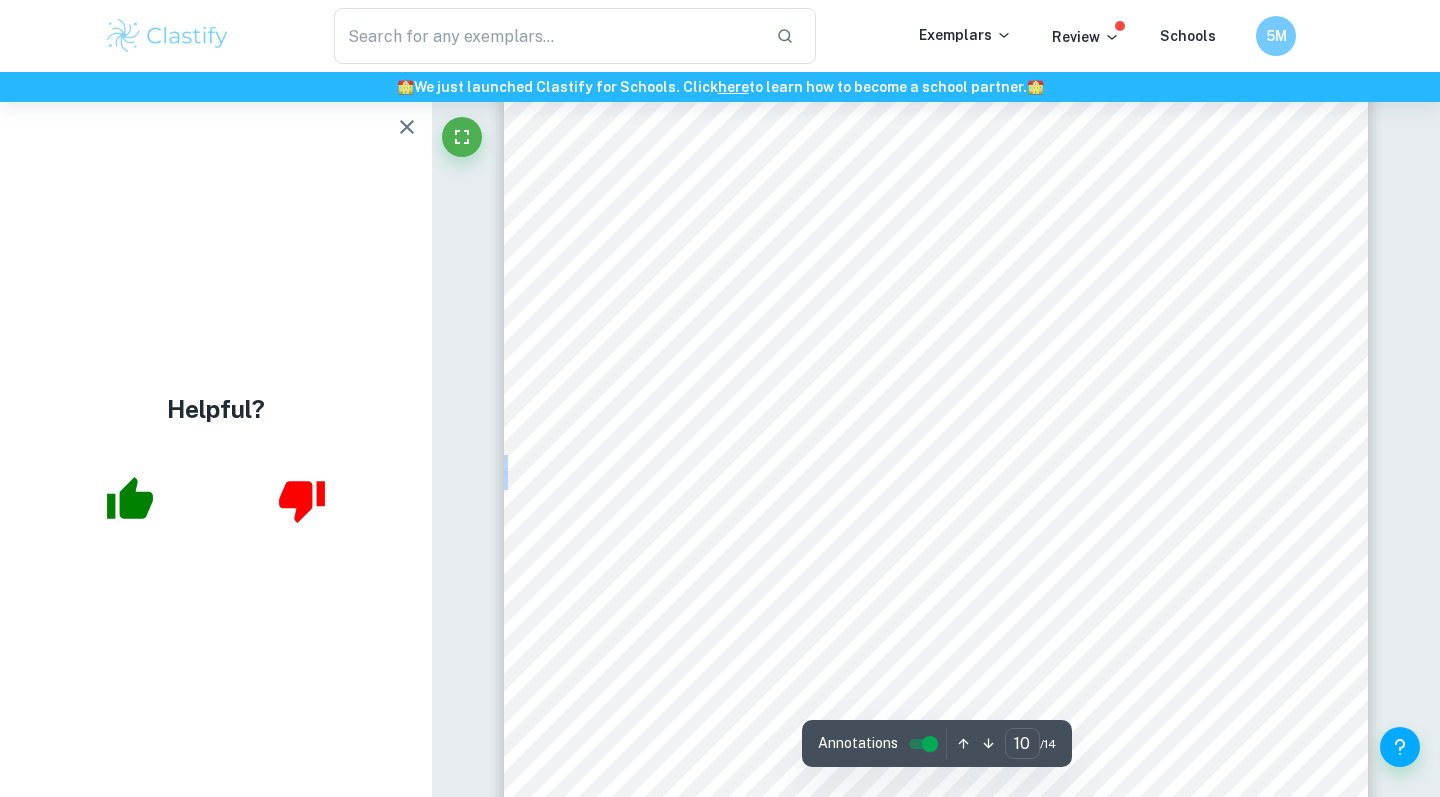 drag, startPoint x: 696, startPoint y: 470, endPoint x: 672, endPoint y: 529, distance: 63.694584 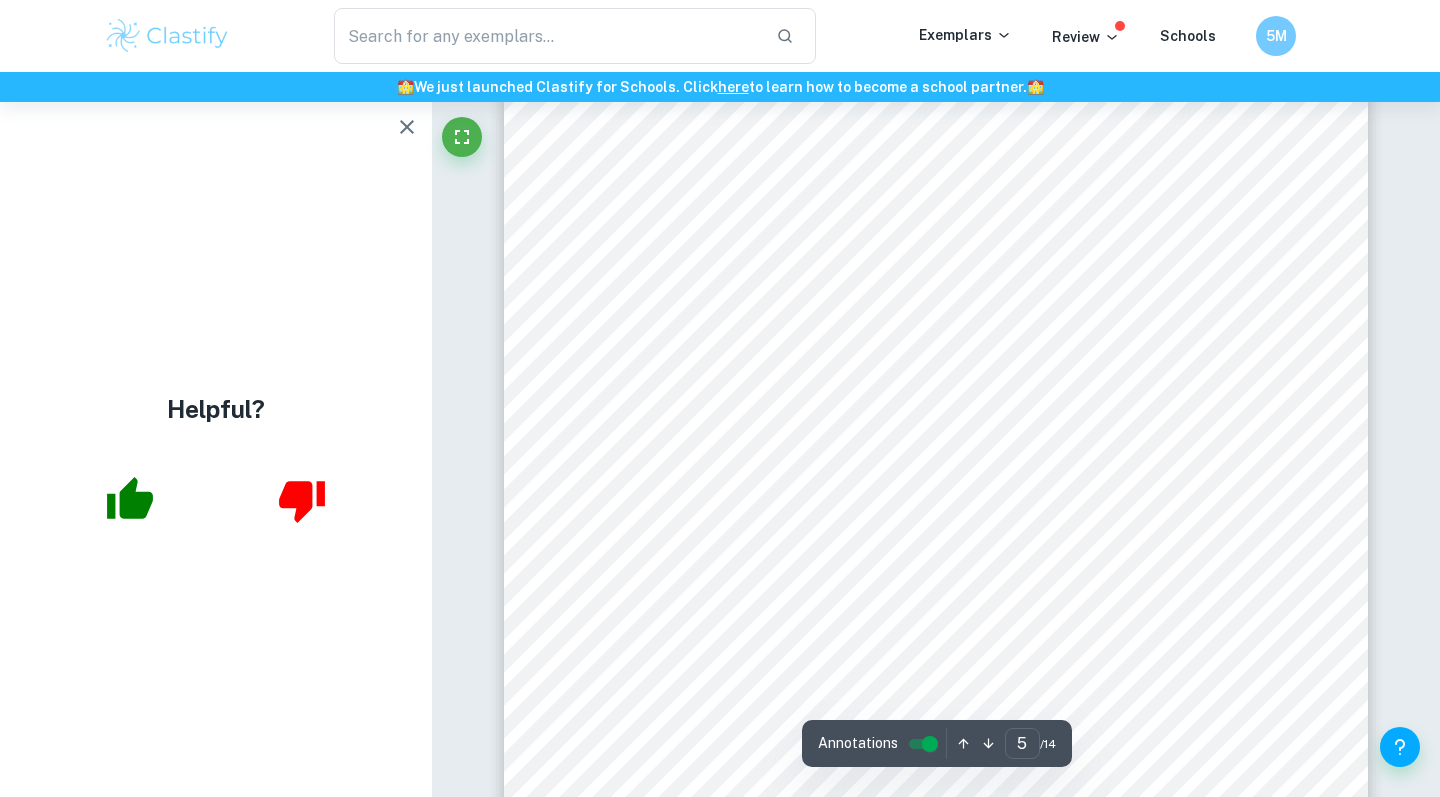 scroll, scrollTop: 5259, scrollLeft: 0, axis: vertical 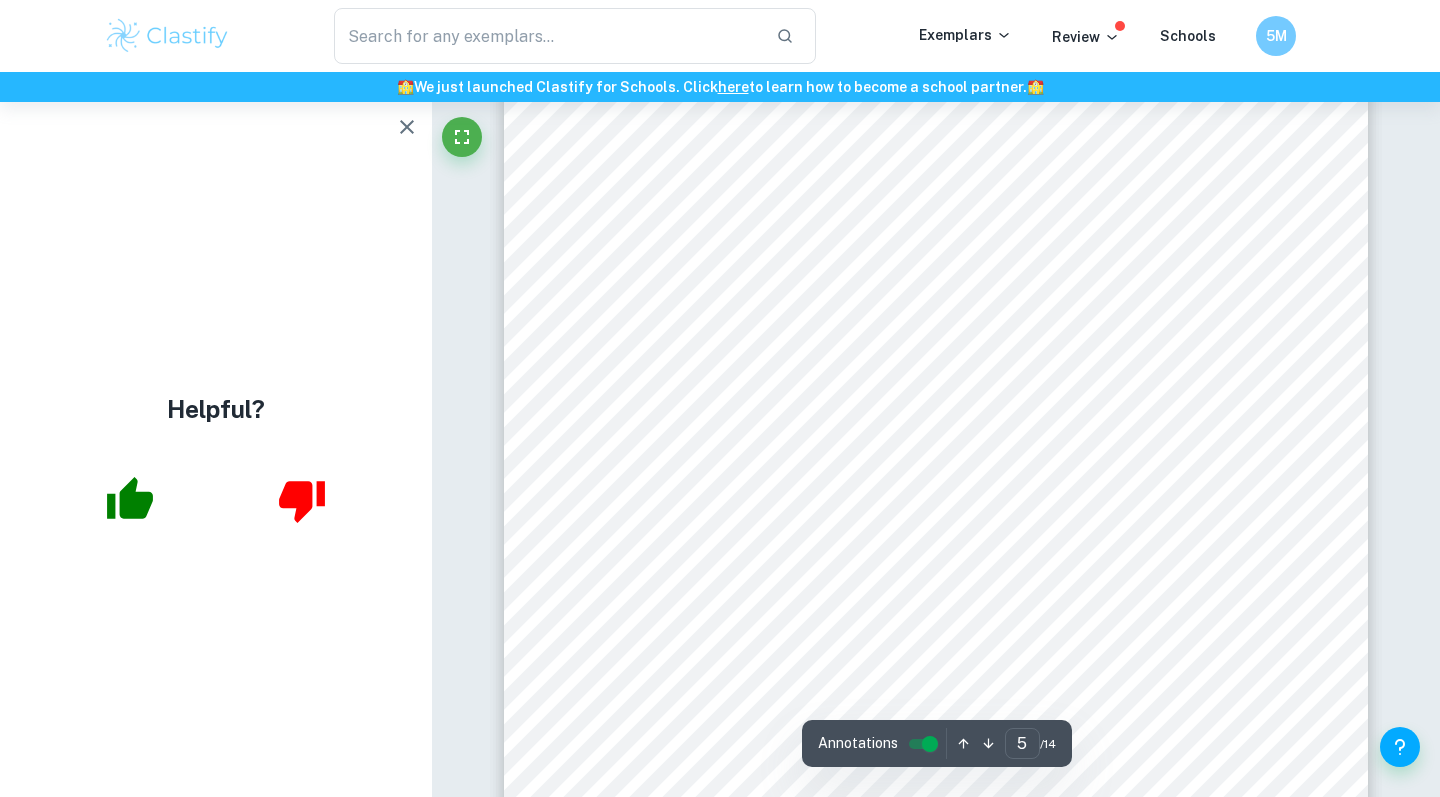 click on "To what extent is Dunkin9s change in branding strategy effective in increasing their profitability in the United States? Page 5 of 29 2.   Methodology The business tools I have chosen to support my research question include Brand   Perception   Maps,   BCG   Matrix   and   Porter9s   Generic   Strategies. Supporting Document 1 explores the risks of such a rebrand, Supporting Document 2 explains the rationale behind Dunkin9s   change   towards beverages, Supporting   Document   3   discusses   changes   involved   in   their   rebranding strategy and Supporting Document 4 analyses the importance of social media in Dunkin9s rebrand. 3.   Dunkin Rebrand Strategy Change   refers to modifying business practices to respond to external influences and internal factors. This, however, can be rather disruptive and risky, hence, it is crucial that these   changes   are navigated effectively to maintain relevance in a dynamic business environment. Dunkin has since executed a full rebrand,   changing   their name, 6 ." at bounding box center [936, 510] 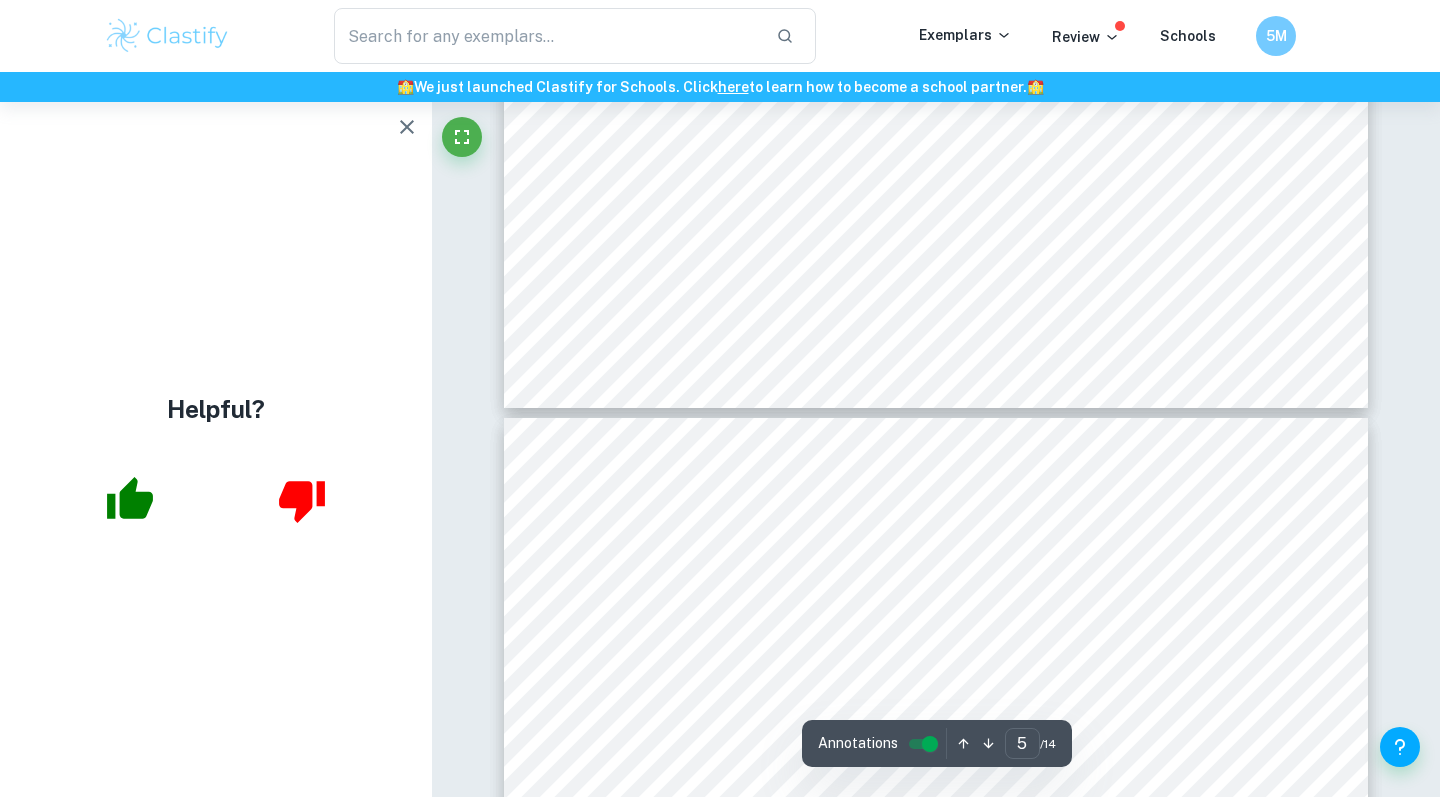 type on "6" 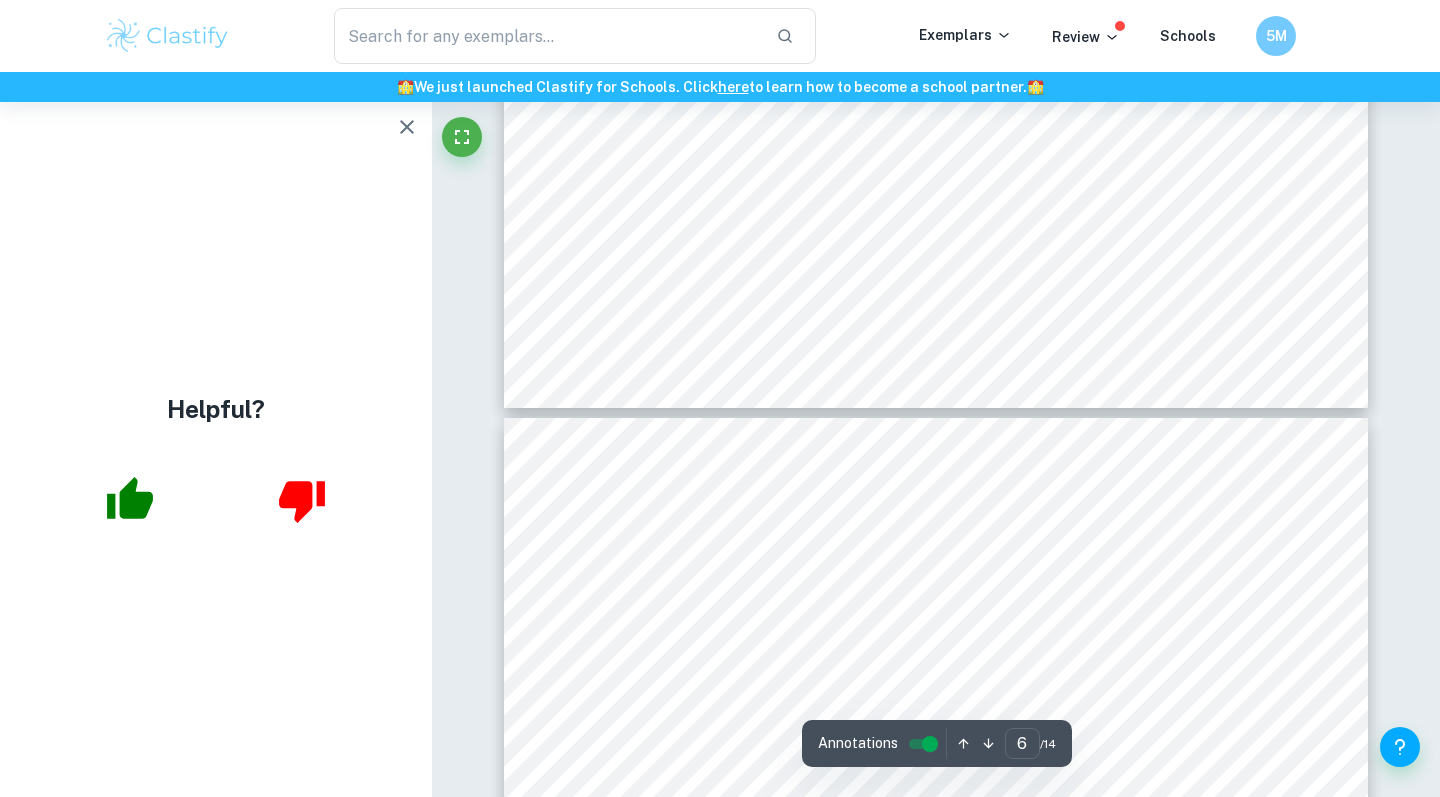 scroll, scrollTop: 6139, scrollLeft: 0, axis: vertical 